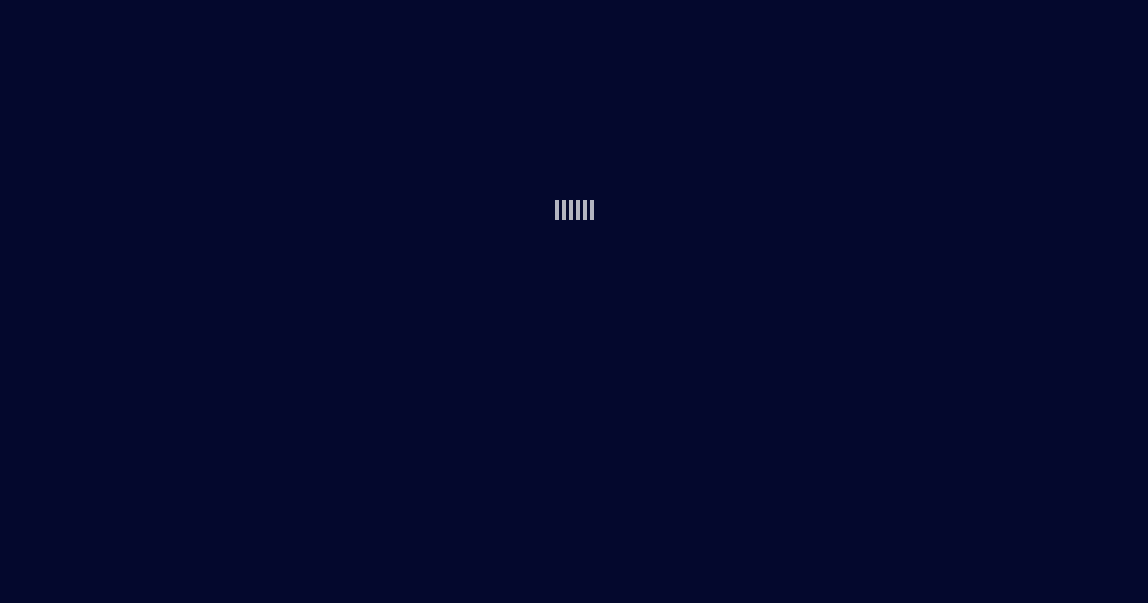 scroll, scrollTop: 0, scrollLeft: 0, axis: both 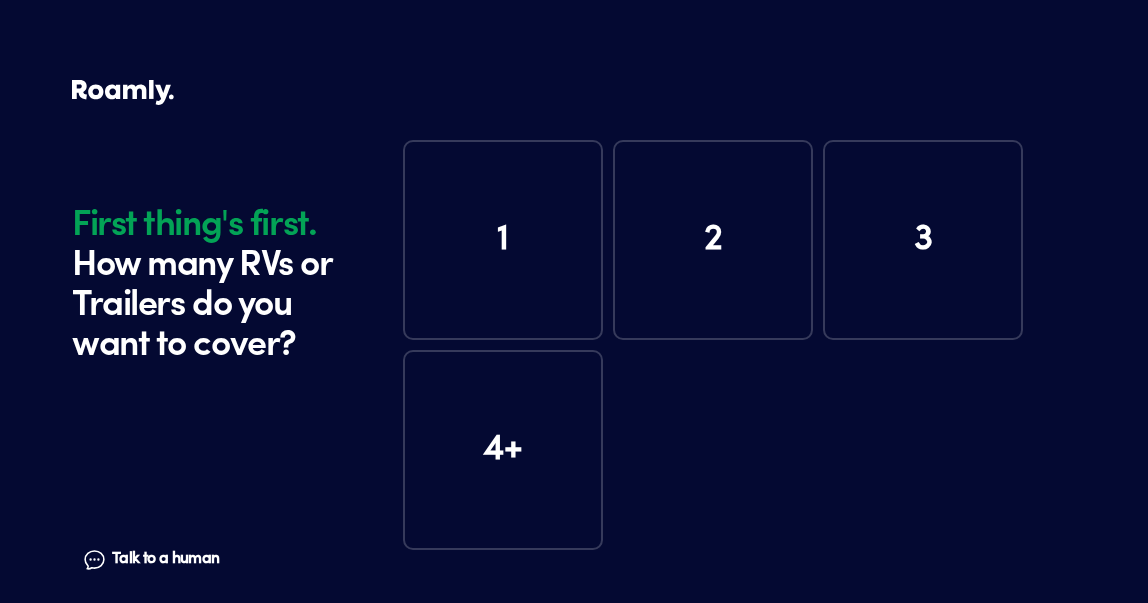 click on "1" at bounding box center [503, 240] 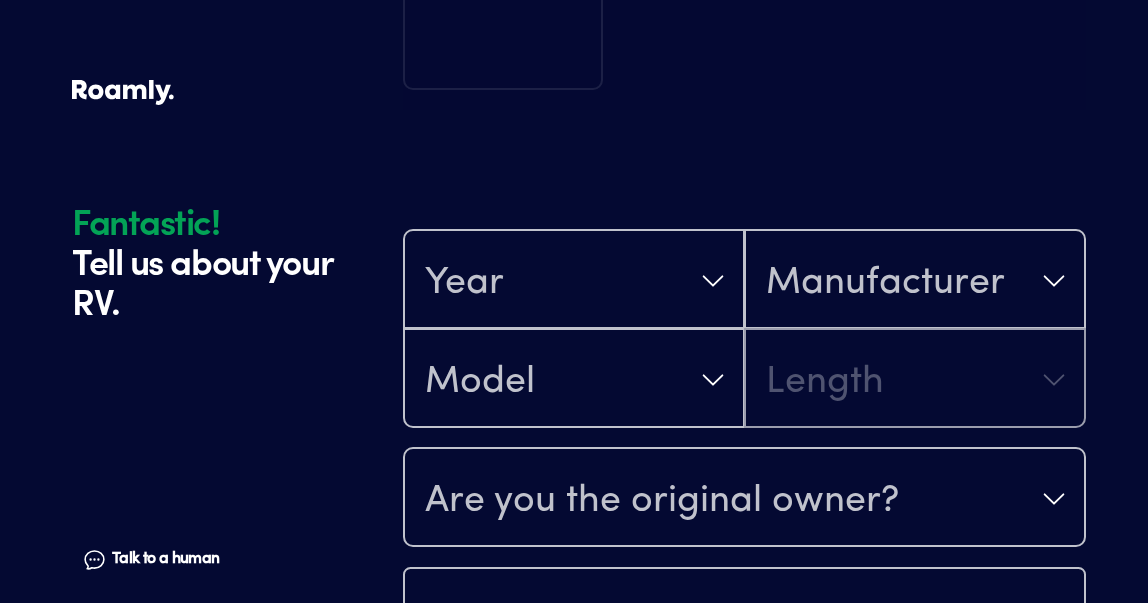 scroll, scrollTop: 590, scrollLeft: 0, axis: vertical 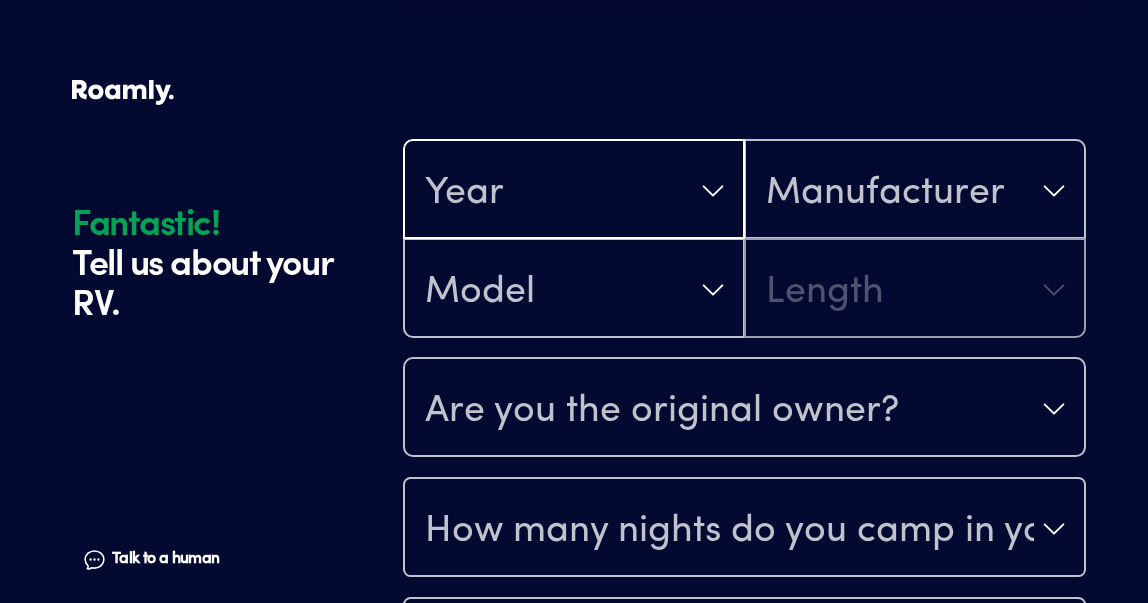 click on "Year" at bounding box center [574, 191] 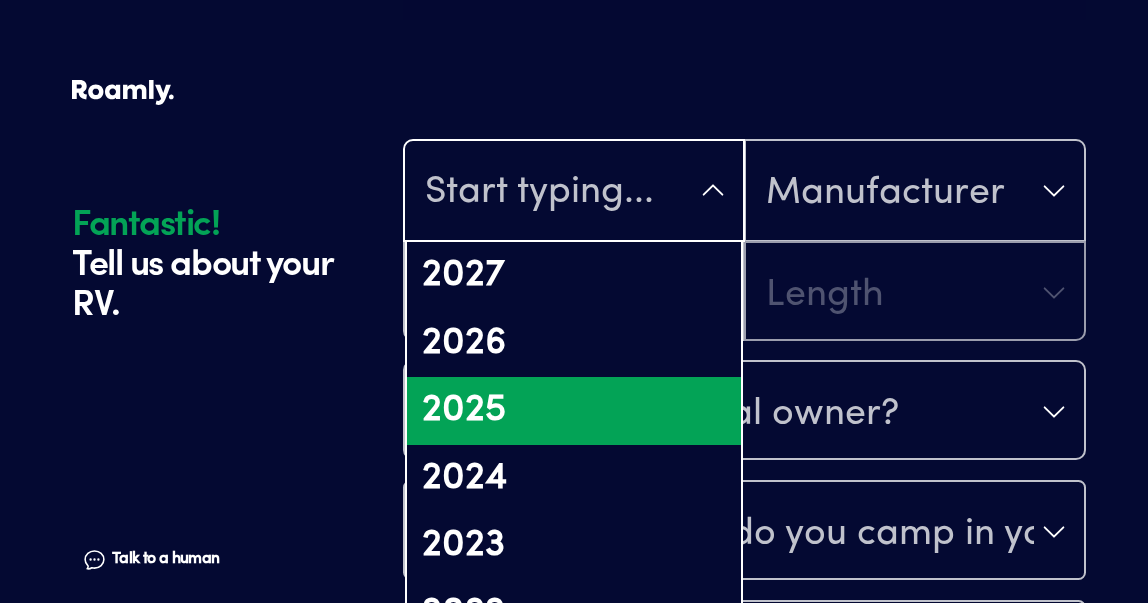 click on "2025" at bounding box center (574, 411) 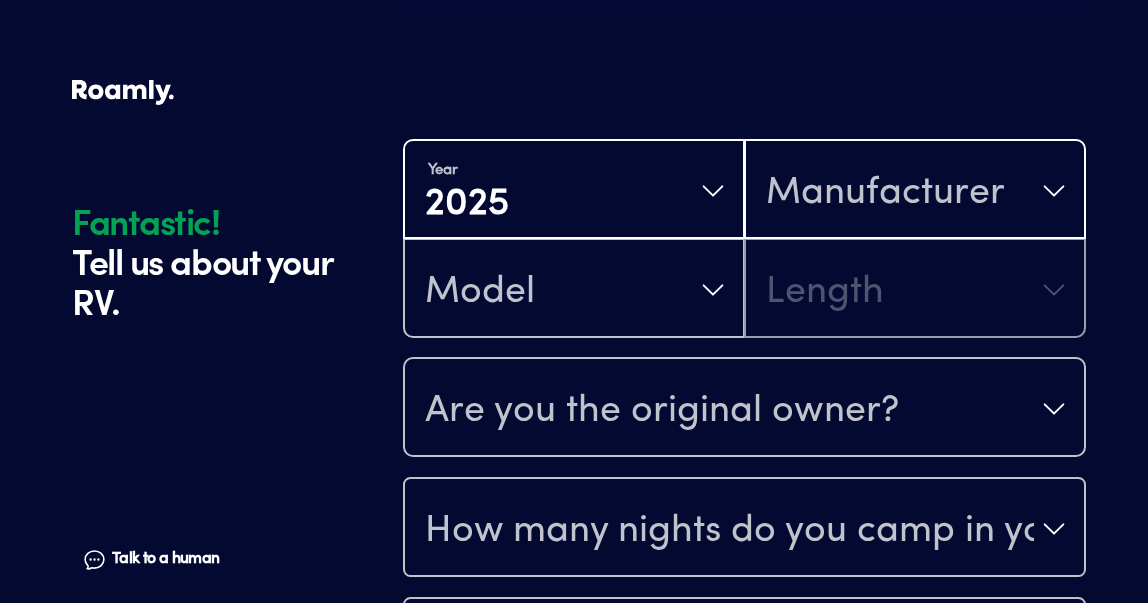 click on "Manufacturer" at bounding box center (885, 193) 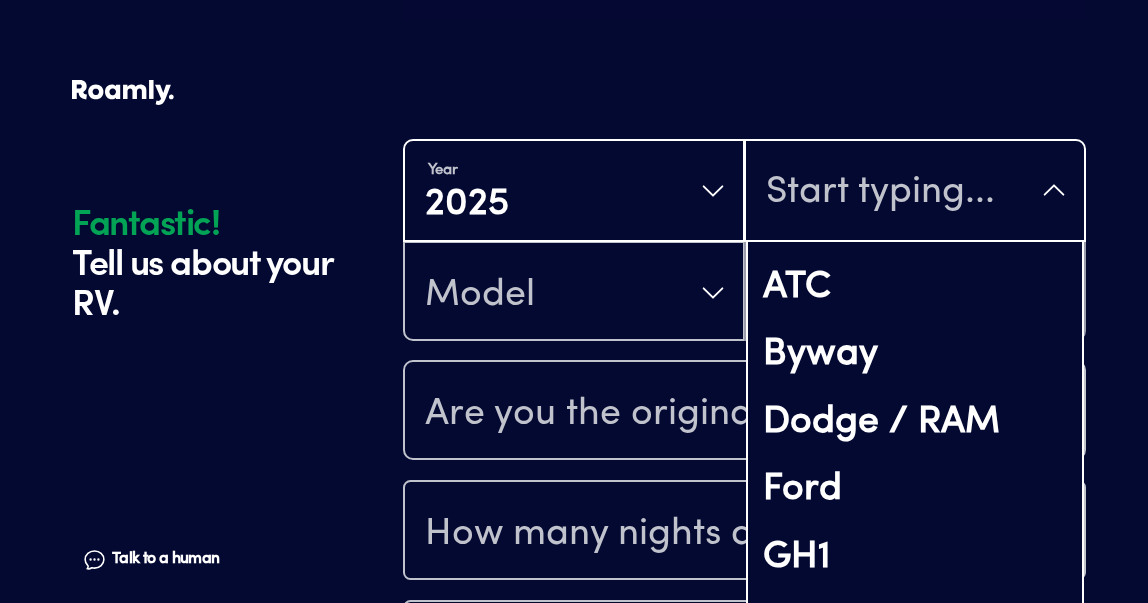 scroll, scrollTop: 0, scrollLeft: 0, axis: both 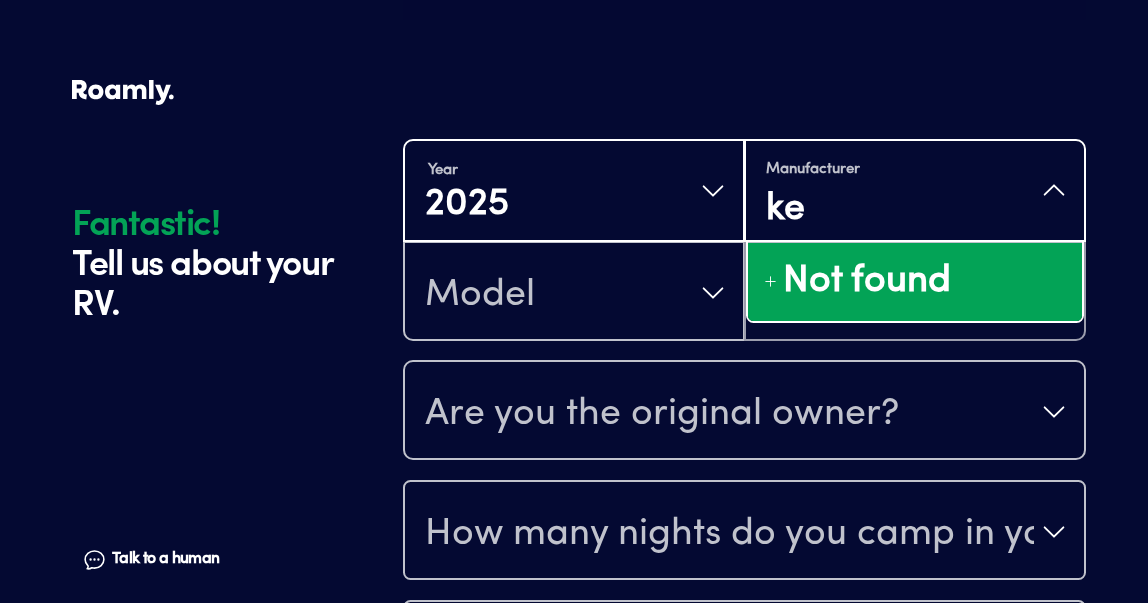 type on "k" 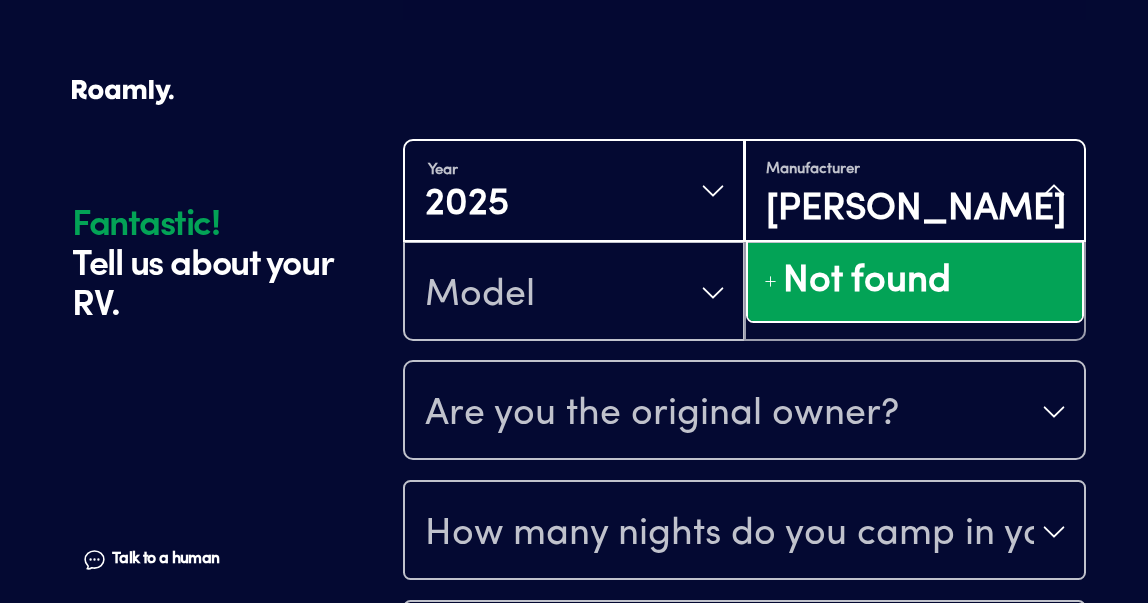type on "[PERSON_NAME]" 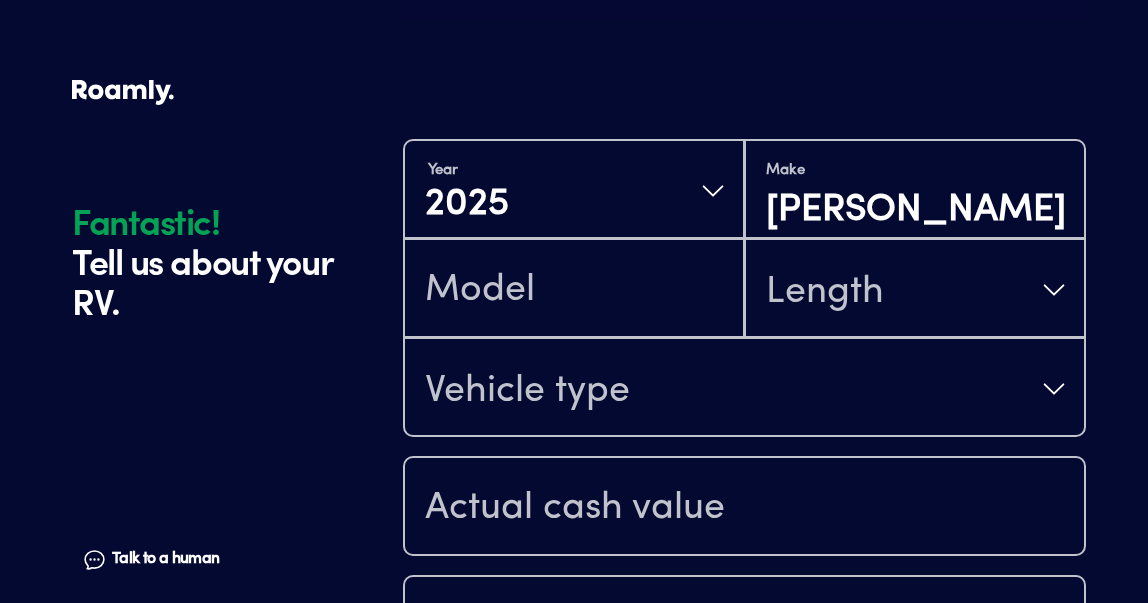 scroll, scrollTop: 2, scrollLeft: 0, axis: vertical 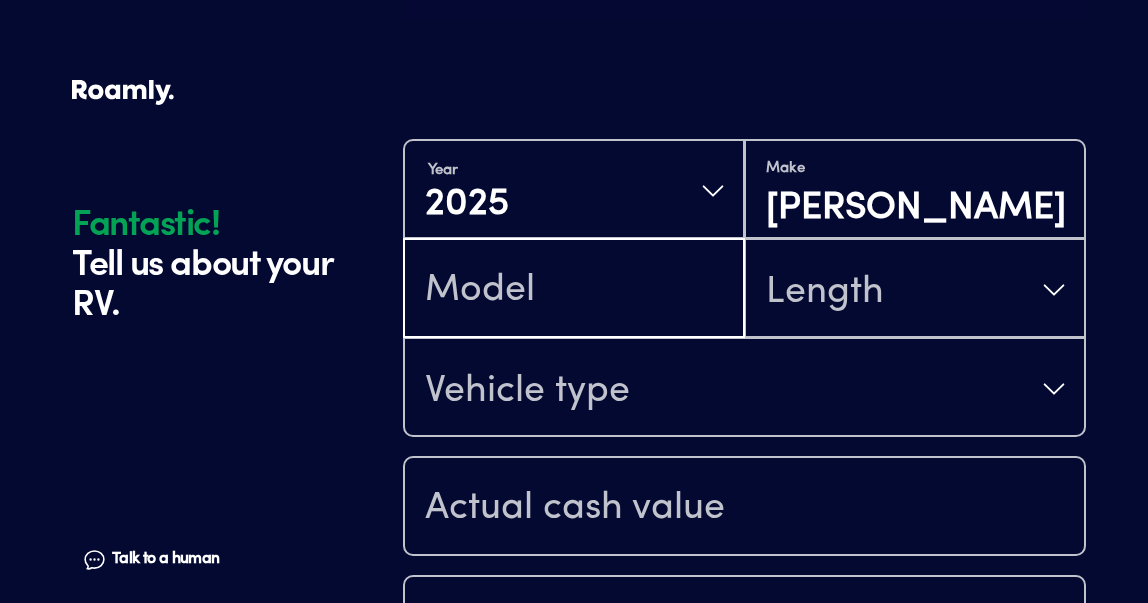 click at bounding box center [574, 290] 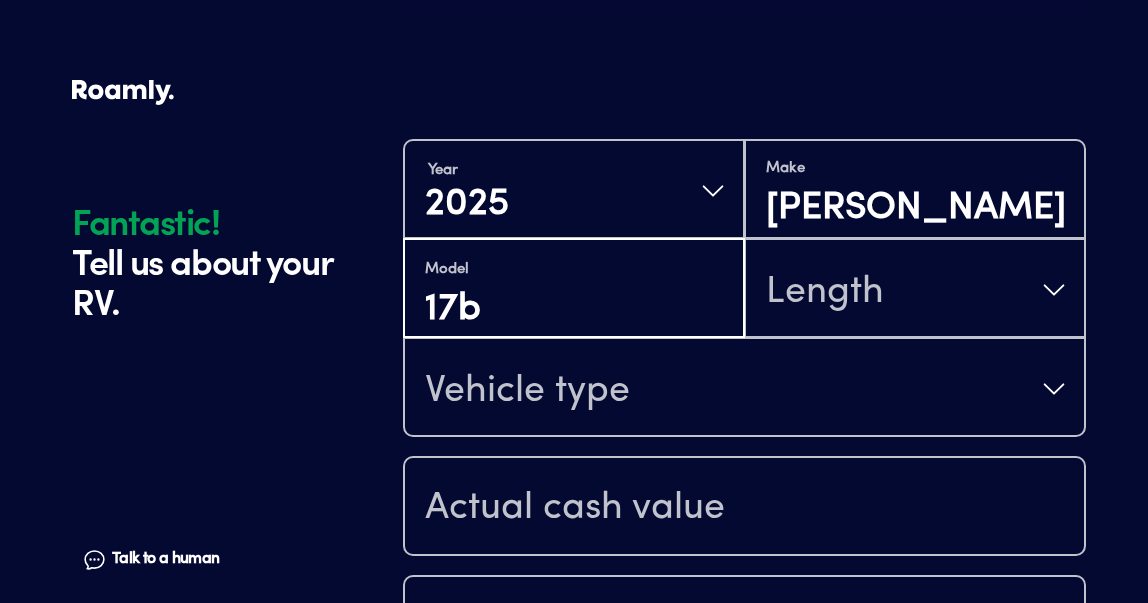 type on "17b" 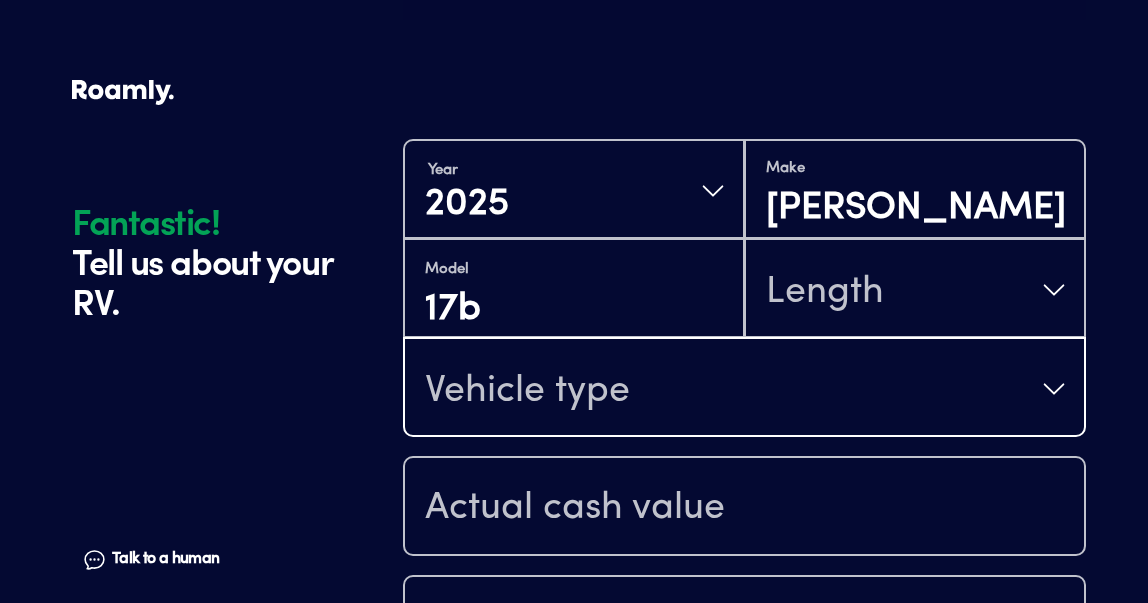 type 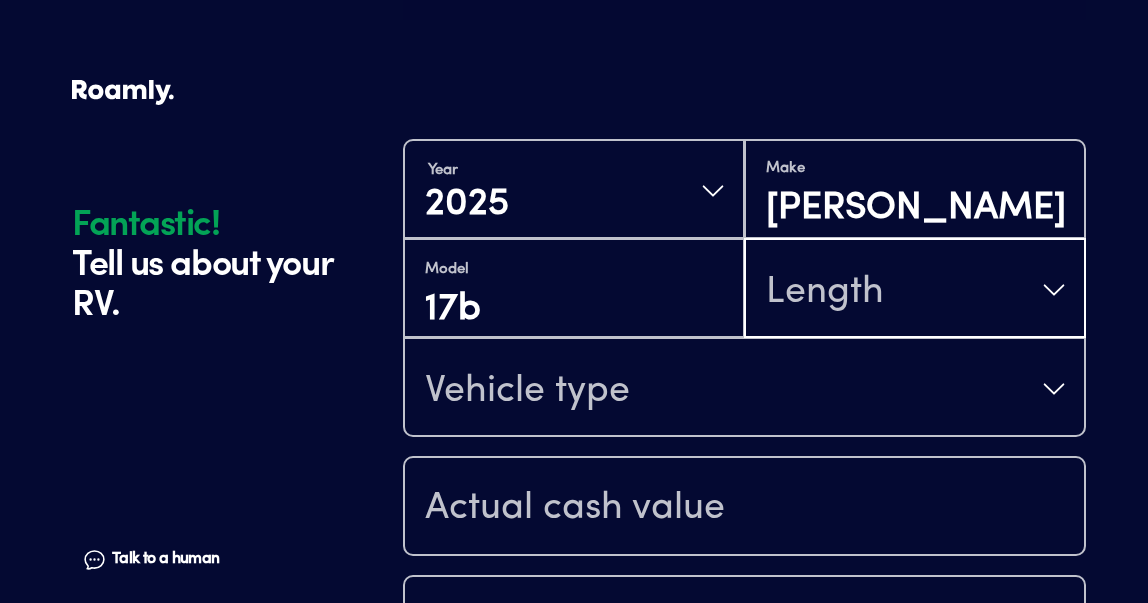 click on "Length" at bounding box center [915, 290] 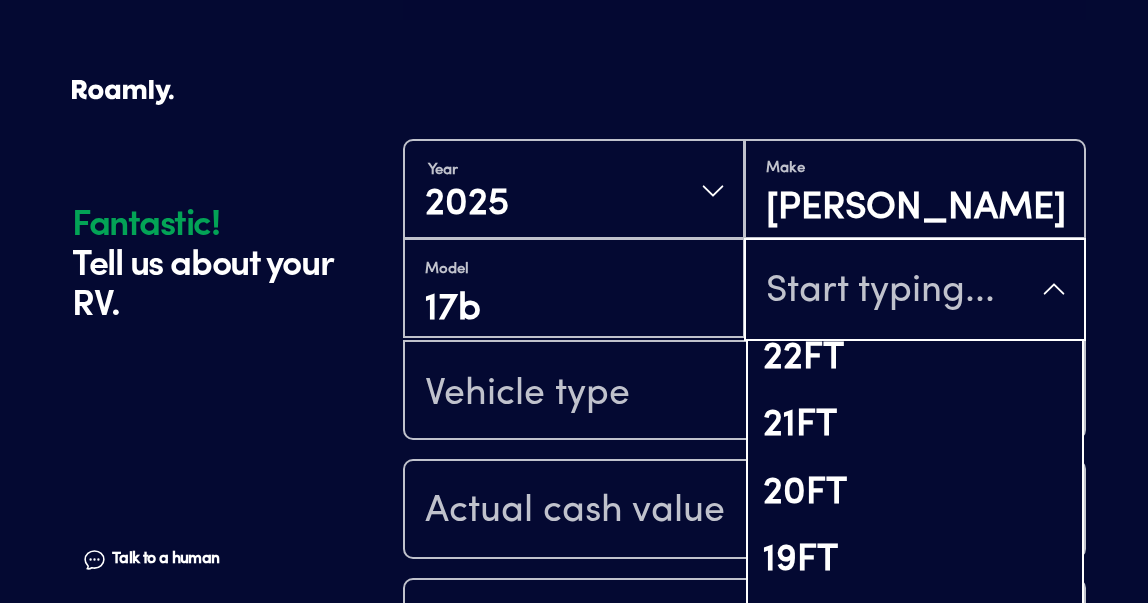 scroll, scrollTop: 1570, scrollLeft: 0, axis: vertical 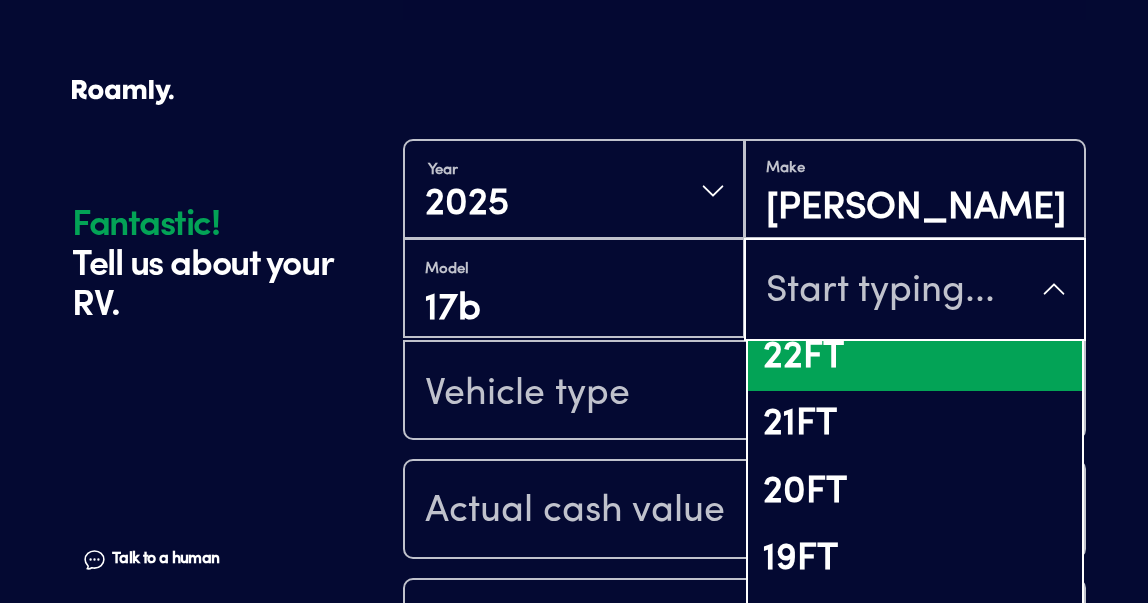 click on "22FT" at bounding box center (915, 358) 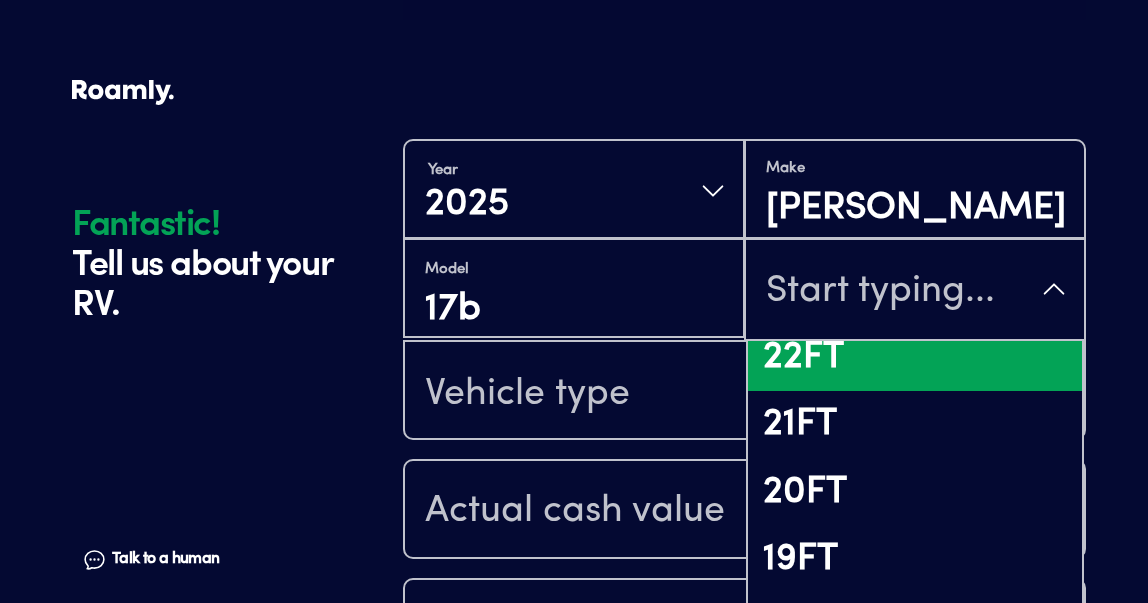 scroll, scrollTop: 0, scrollLeft: 0, axis: both 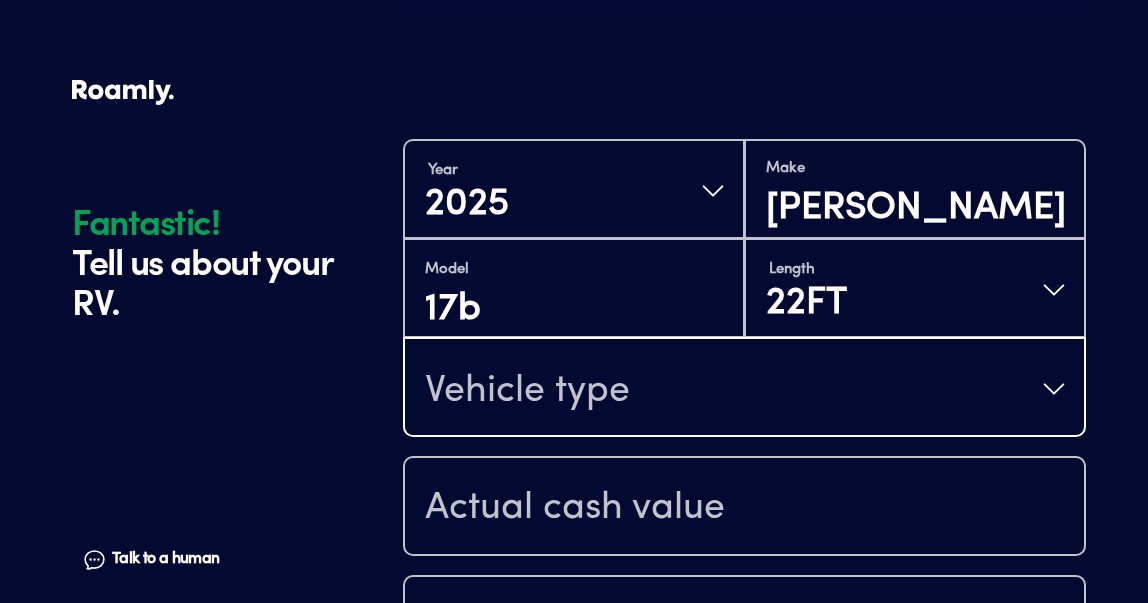 click on "Vehicle type" at bounding box center (744, 389) 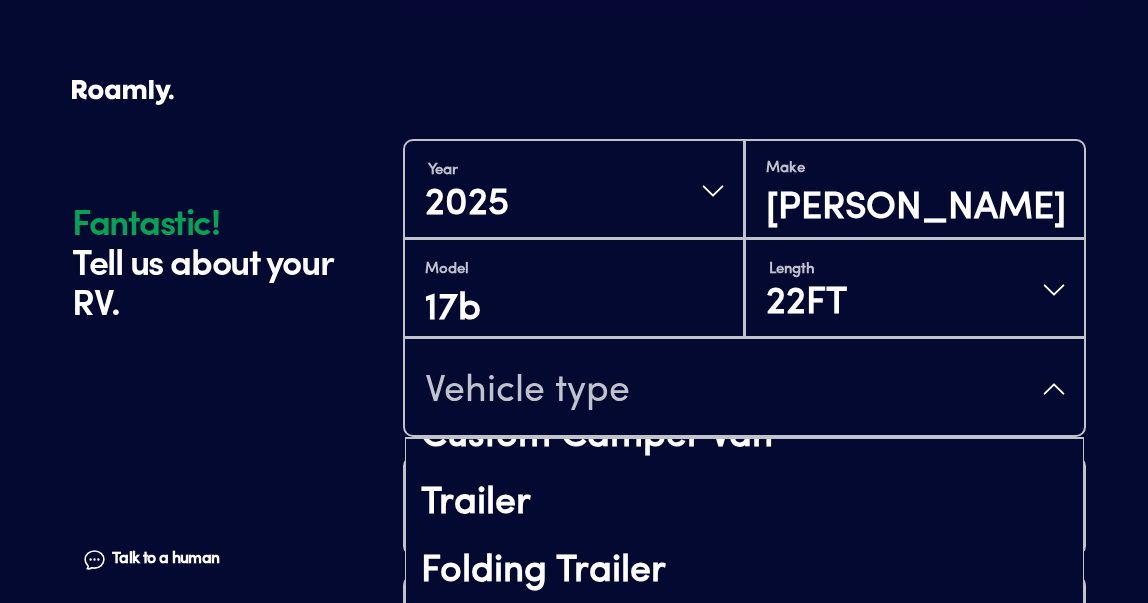 scroll, scrollTop: 234, scrollLeft: 0, axis: vertical 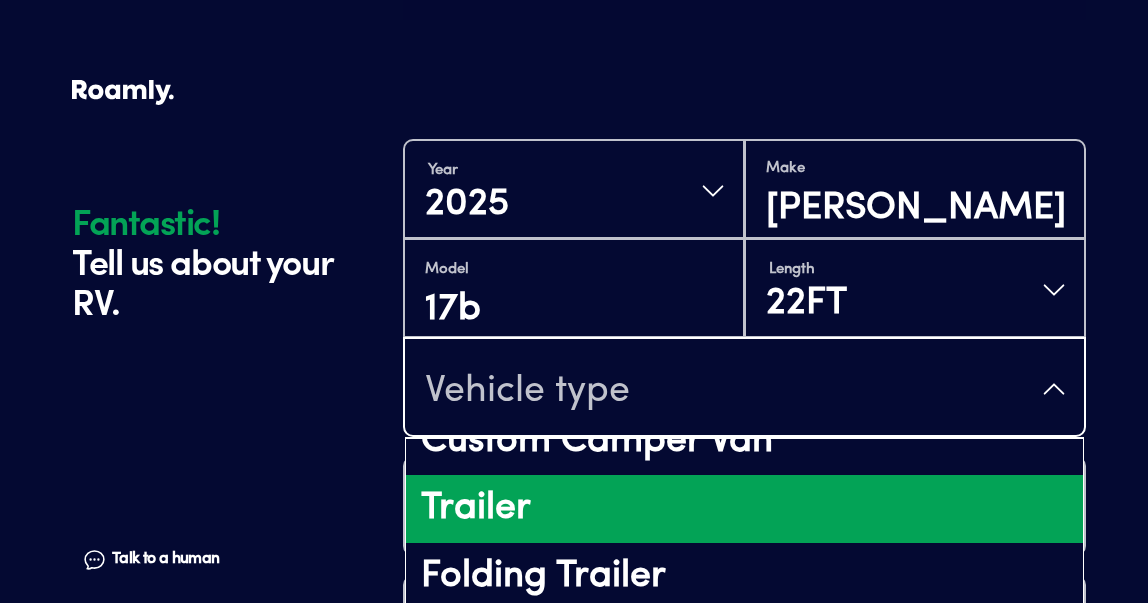 click on "Trailer" at bounding box center [744, 509] 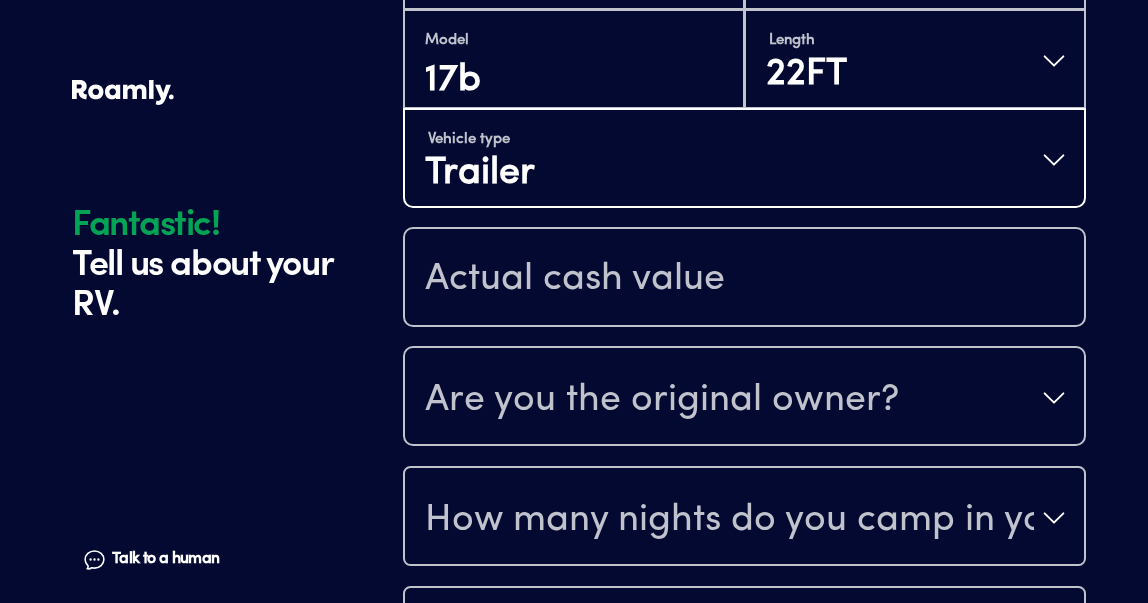 scroll, scrollTop: 830, scrollLeft: 0, axis: vertical 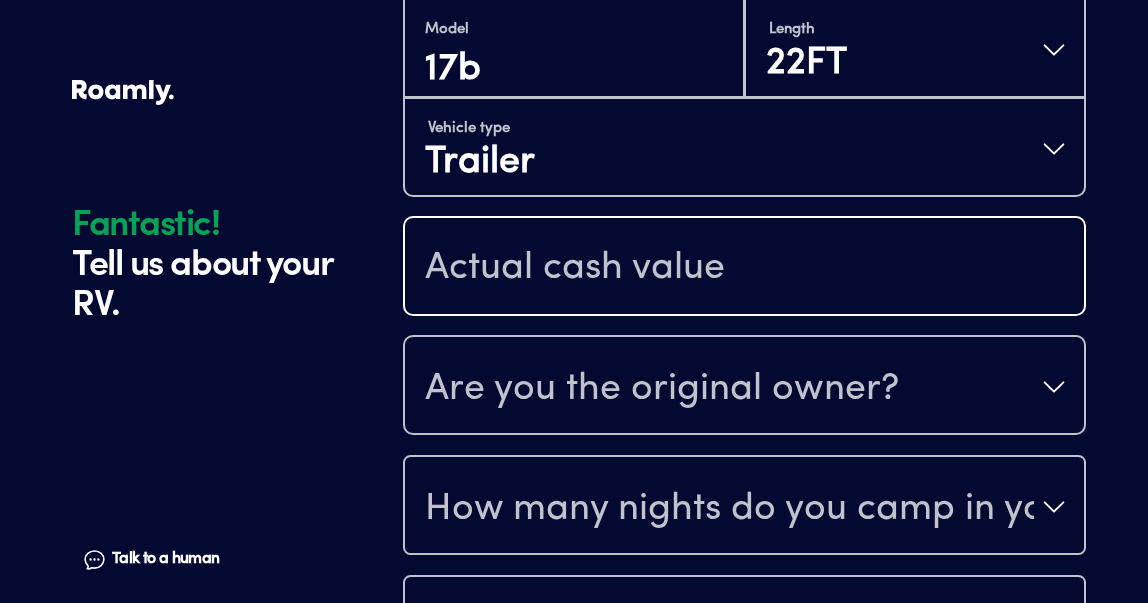 click at bounding box center [744, 268] 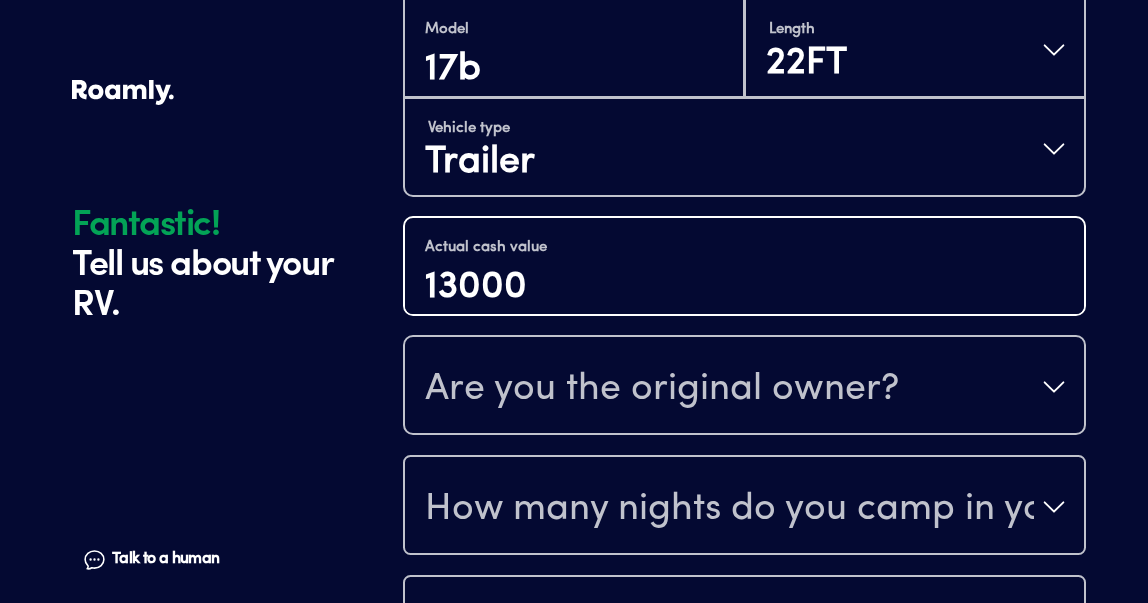 type on "13000" 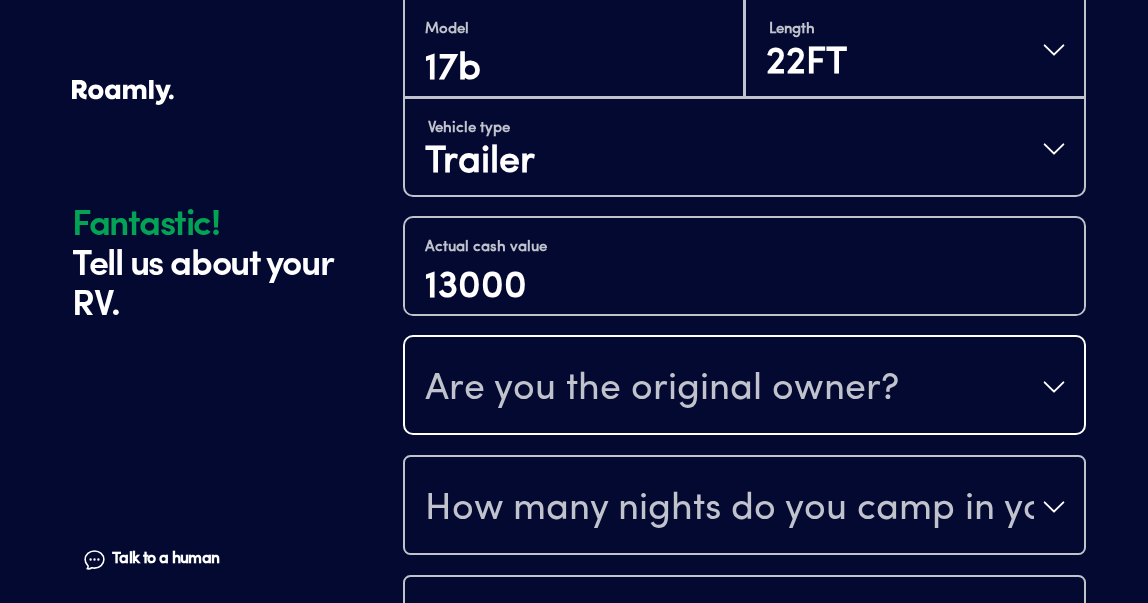 click on "Are you the original owner?" at bounding box center [662, 389] 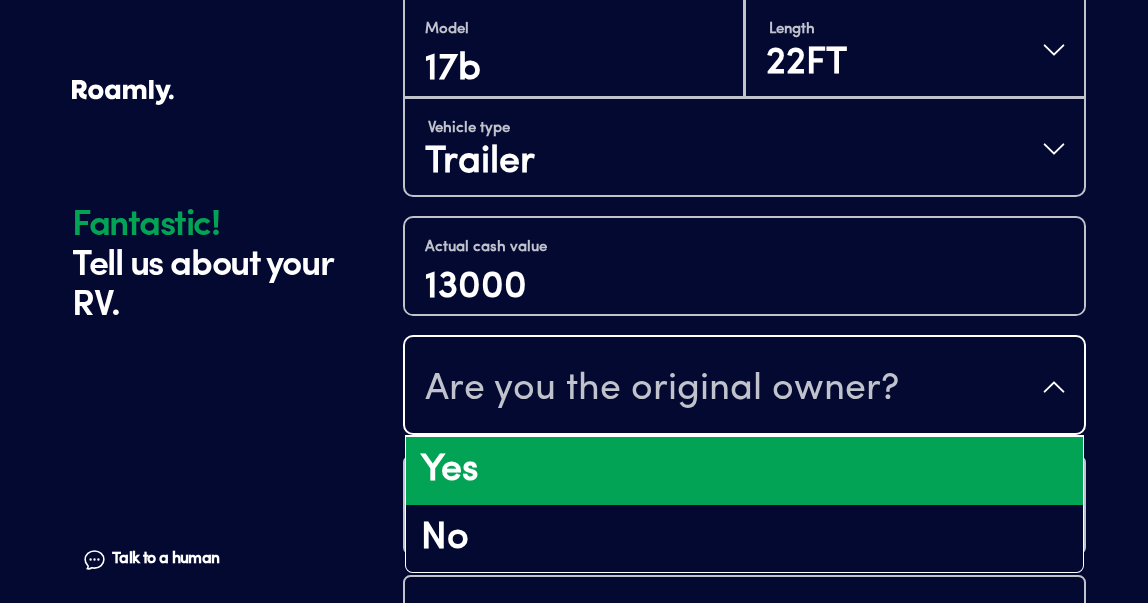 click on "Yes" at bounding box center (744, 471) 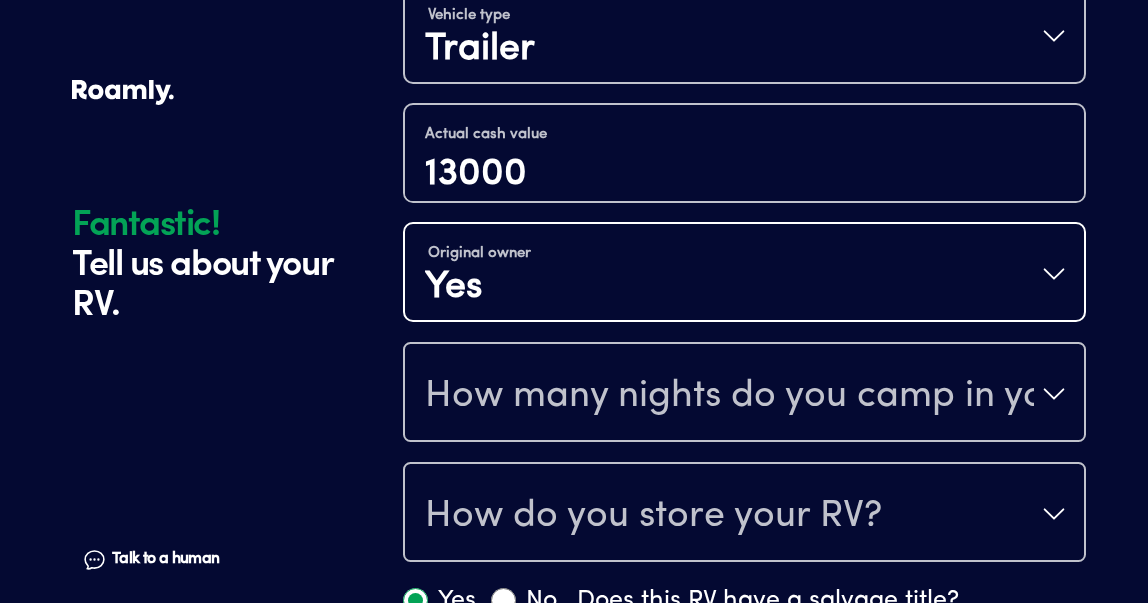 scroll, scrollTop: 958, scrollLeft: 0, axis: vertical 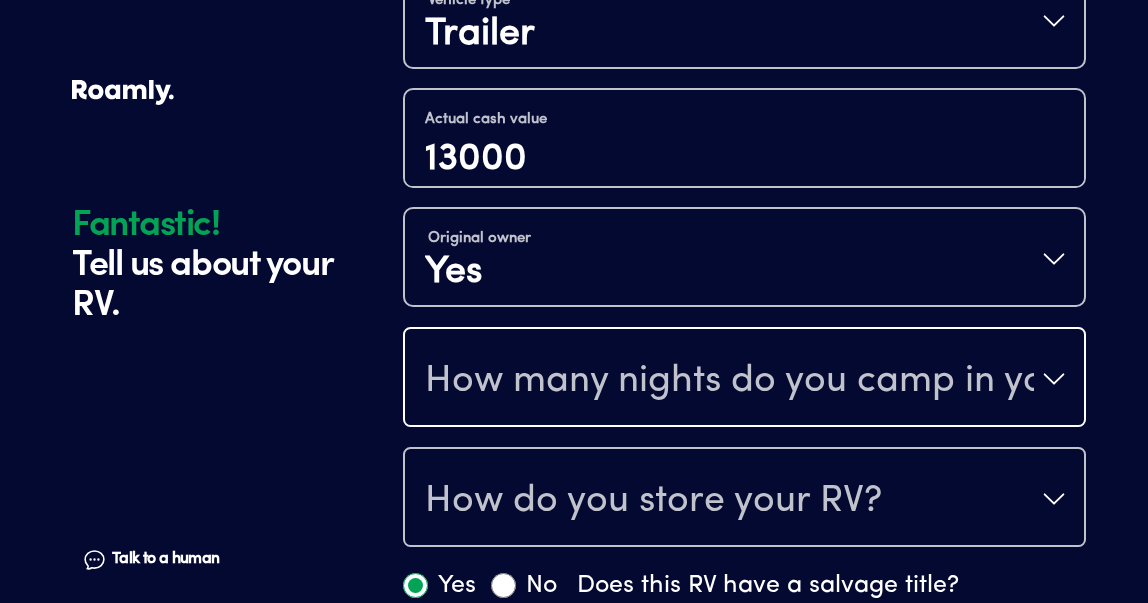 click on "How many nights do you camp in your RV?" at bounding box center (729, 381) 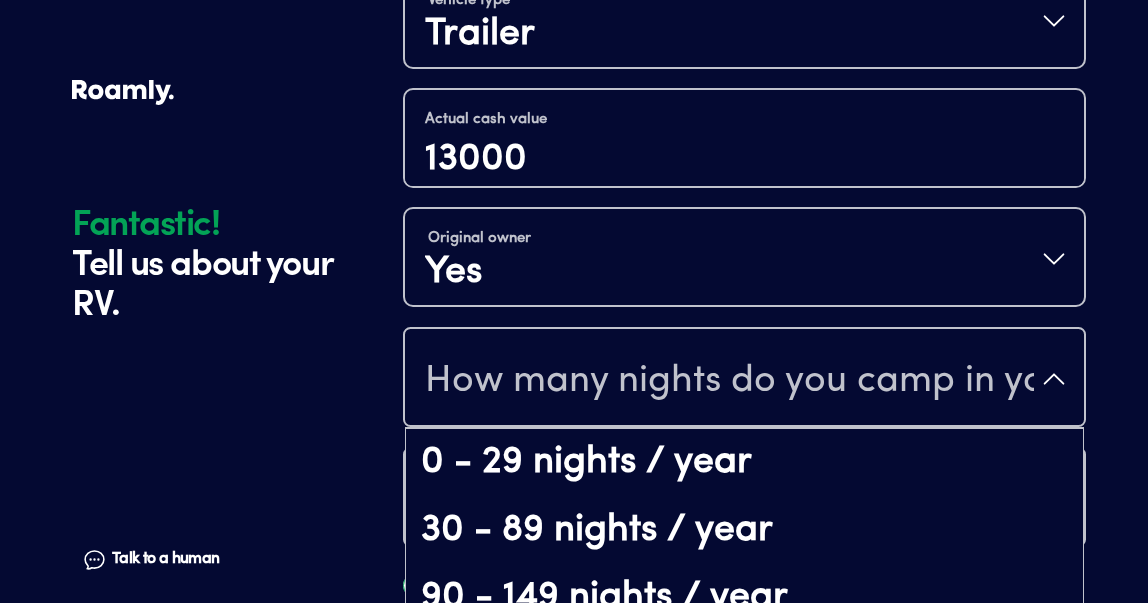 scroll, scrollTop: 40, scrollLeft: 0, axis: vertical 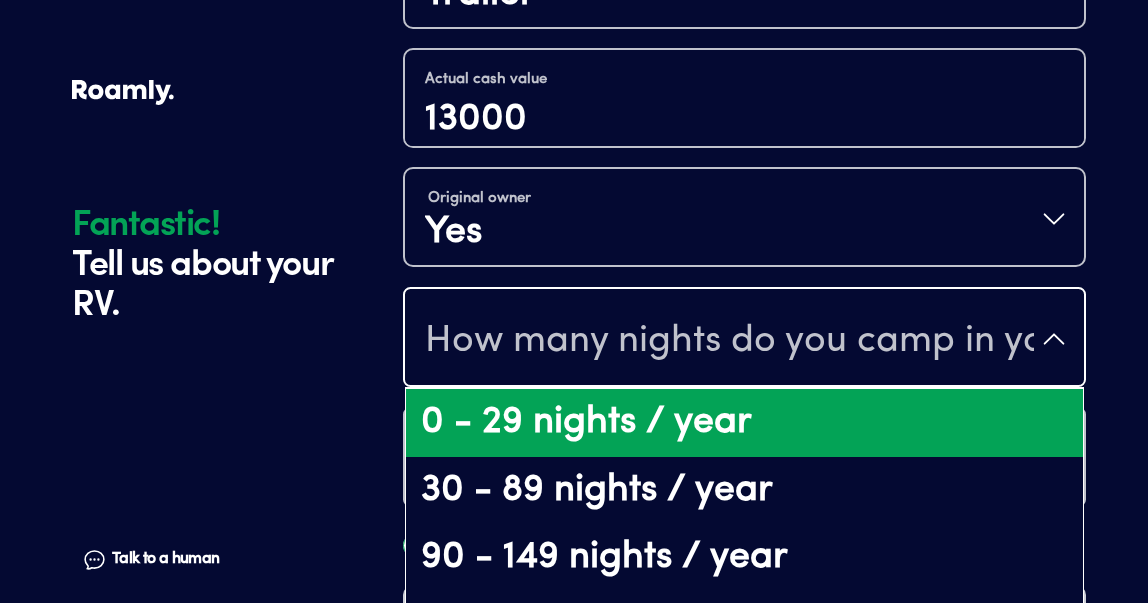 click on "0 - 29 nights / year" at bounding box center (744, 423) 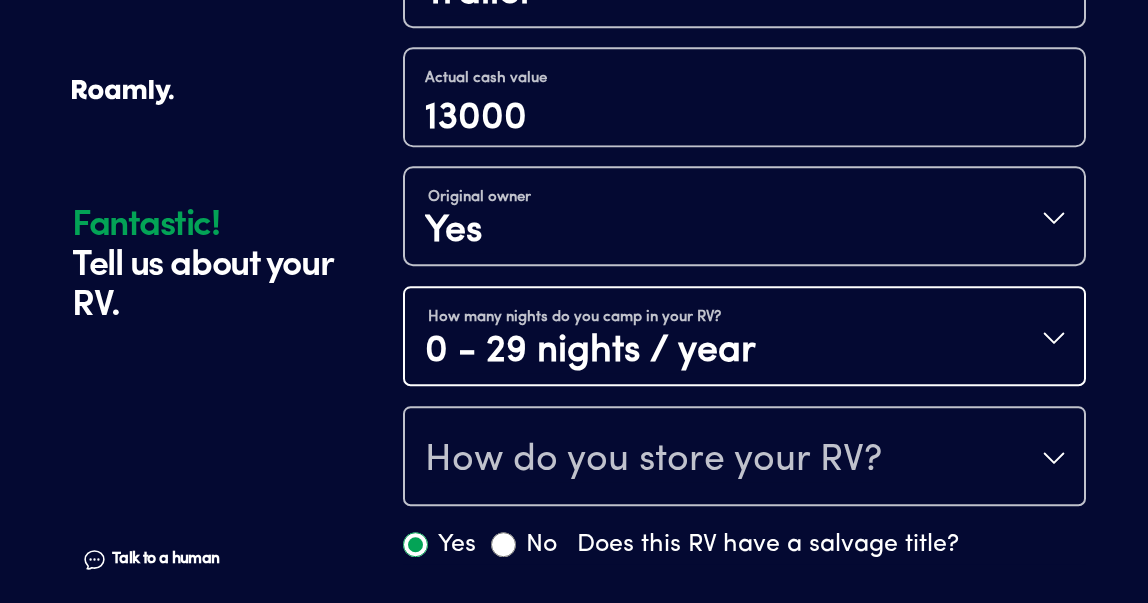 scroll, scrollTop: 0, scrollLeft: 0, axis: both 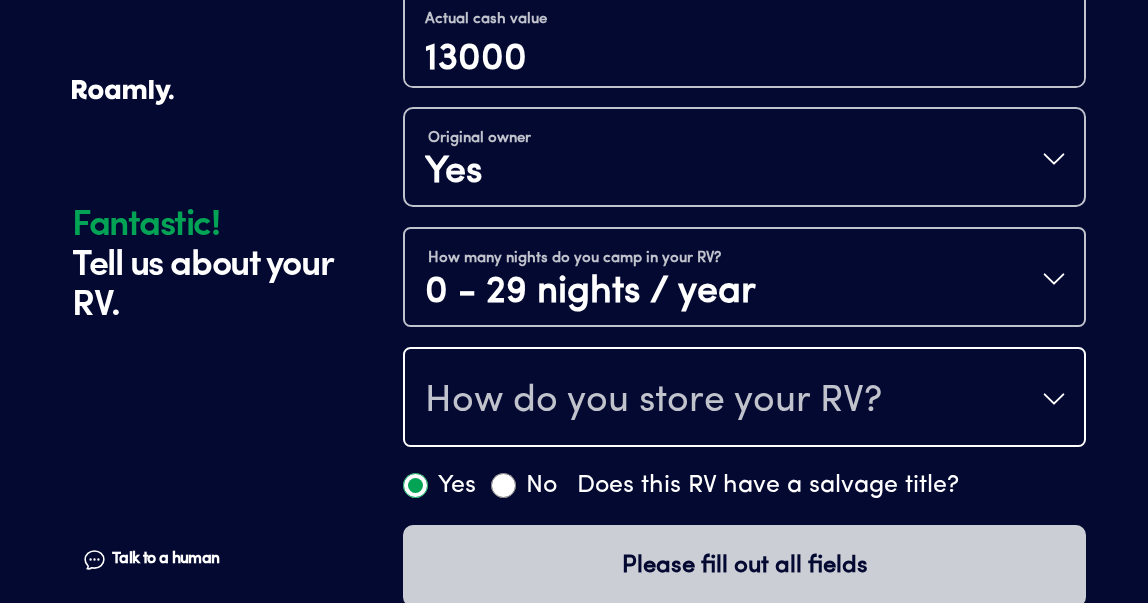 click on "How do you store your RV?" at bounding box center [653, 401] 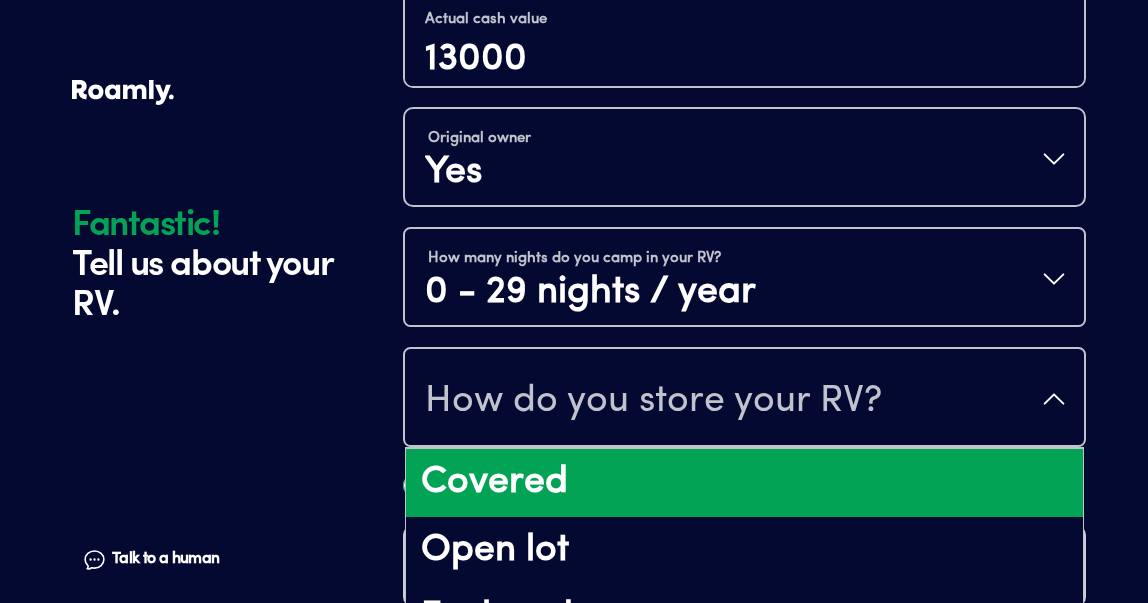 scroll, scrollTop: 26, scrollLeft: 0, axis: vertical 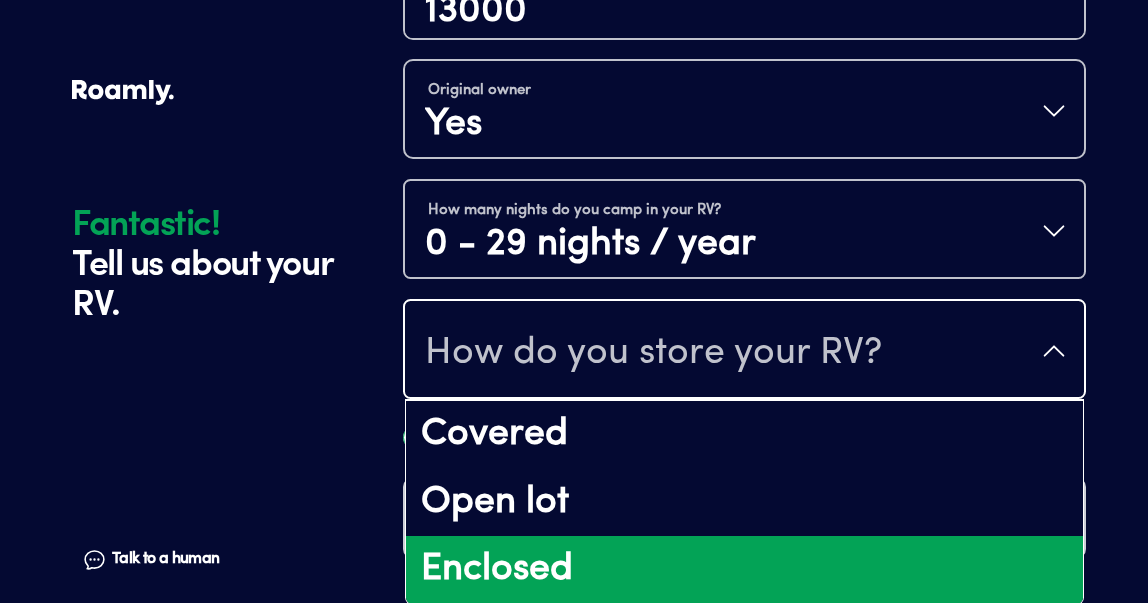 click on "Enclosed" at bounding box center [744, 570] 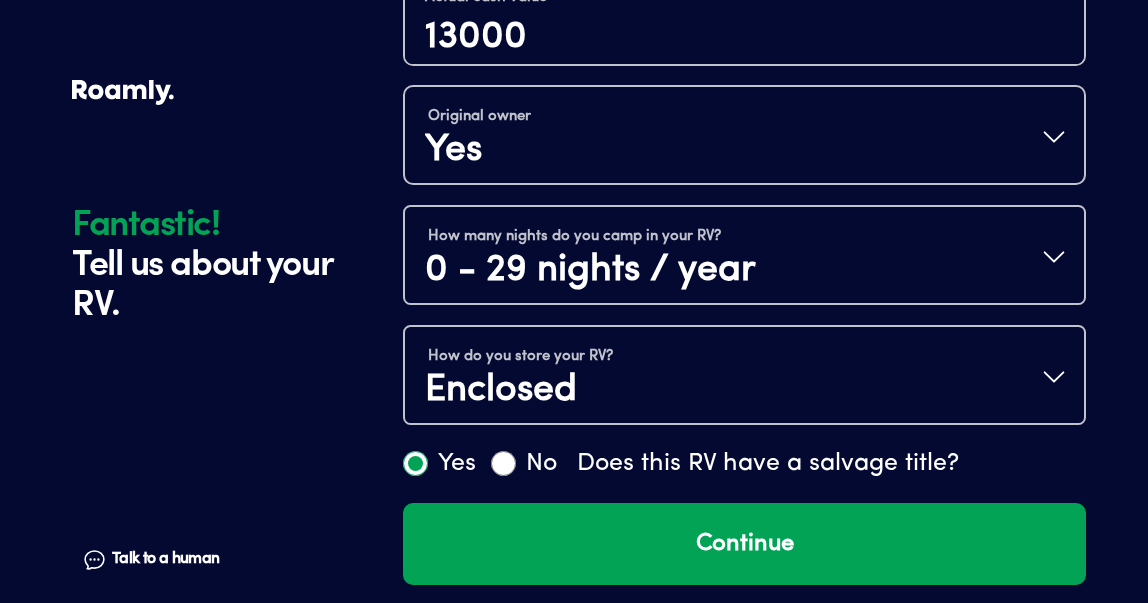 click on "Yes" at bounding box center [415, 463] 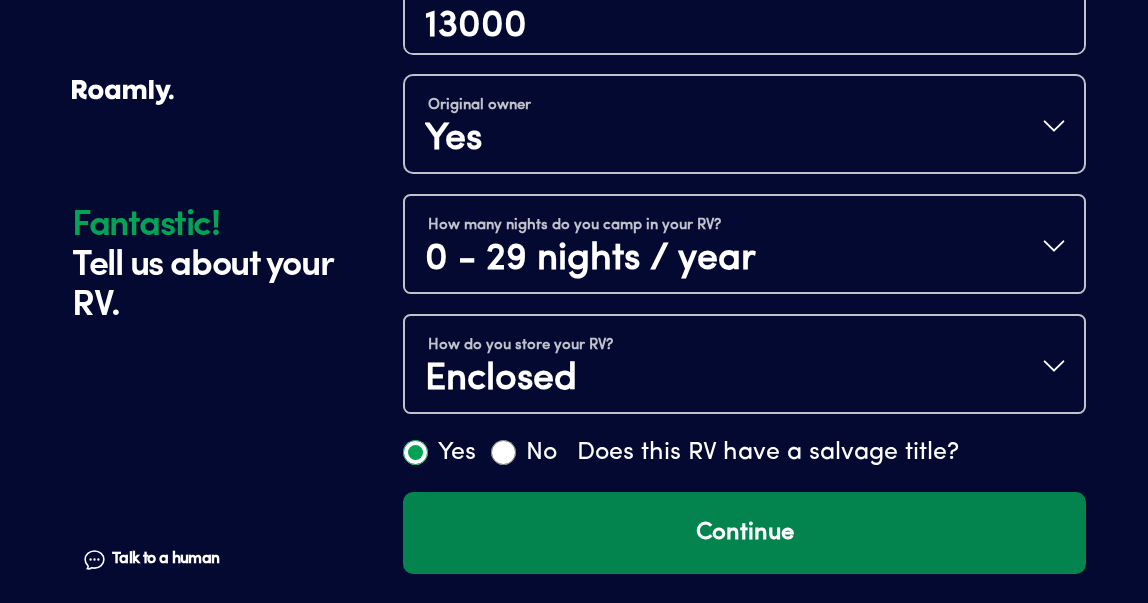 click on "Continue" at bounding box center (744, 533) 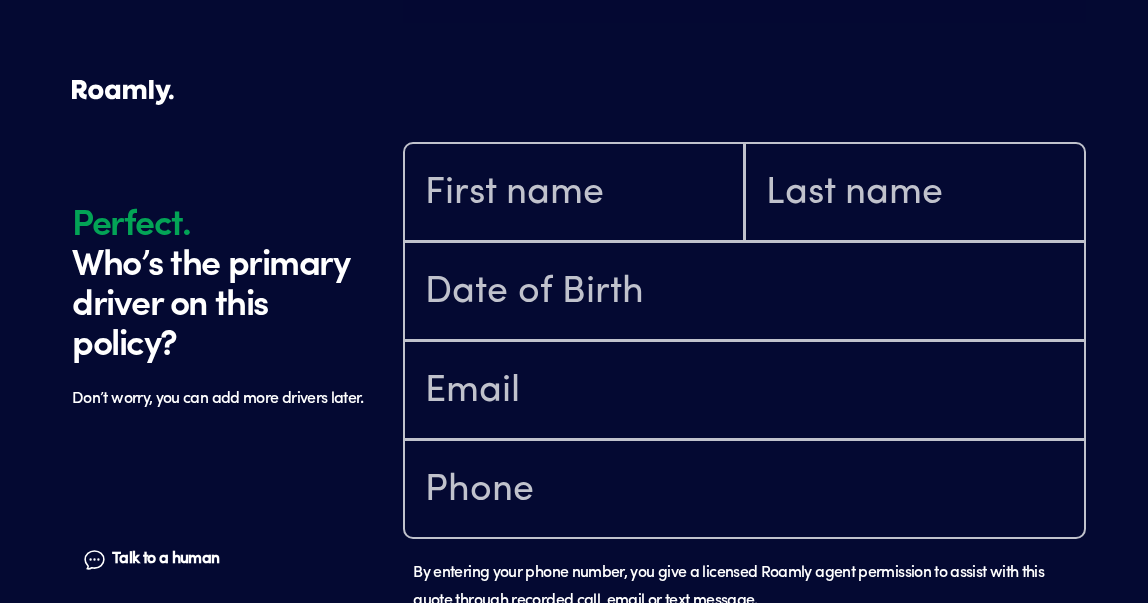 scroll, scrollTop: 1602, scrollLeft: 0, axis: vertical 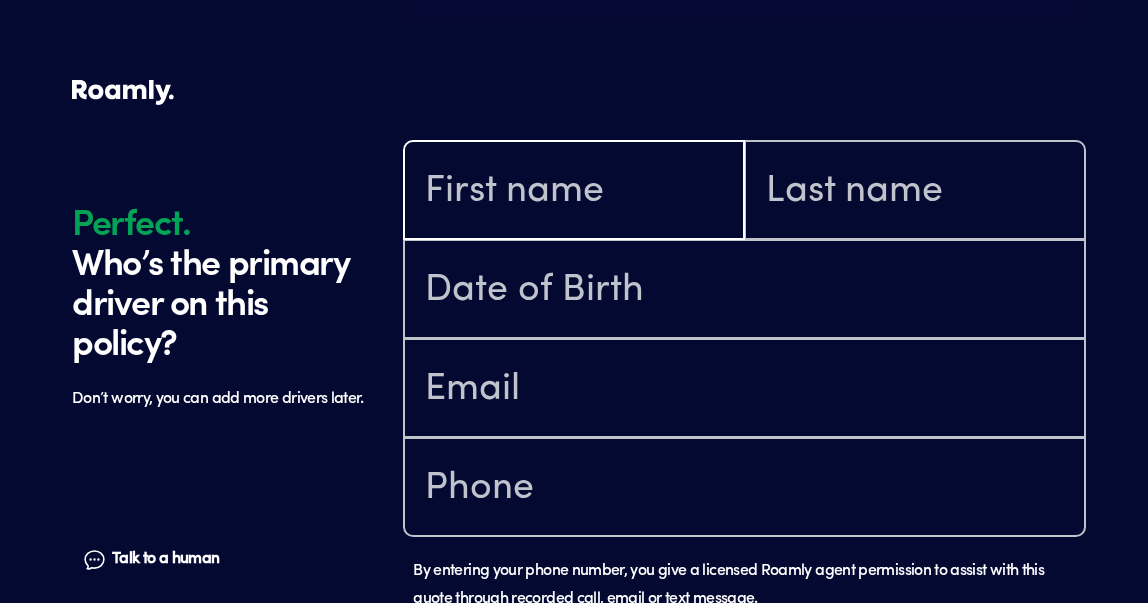 click at bounding box center [574, 192] 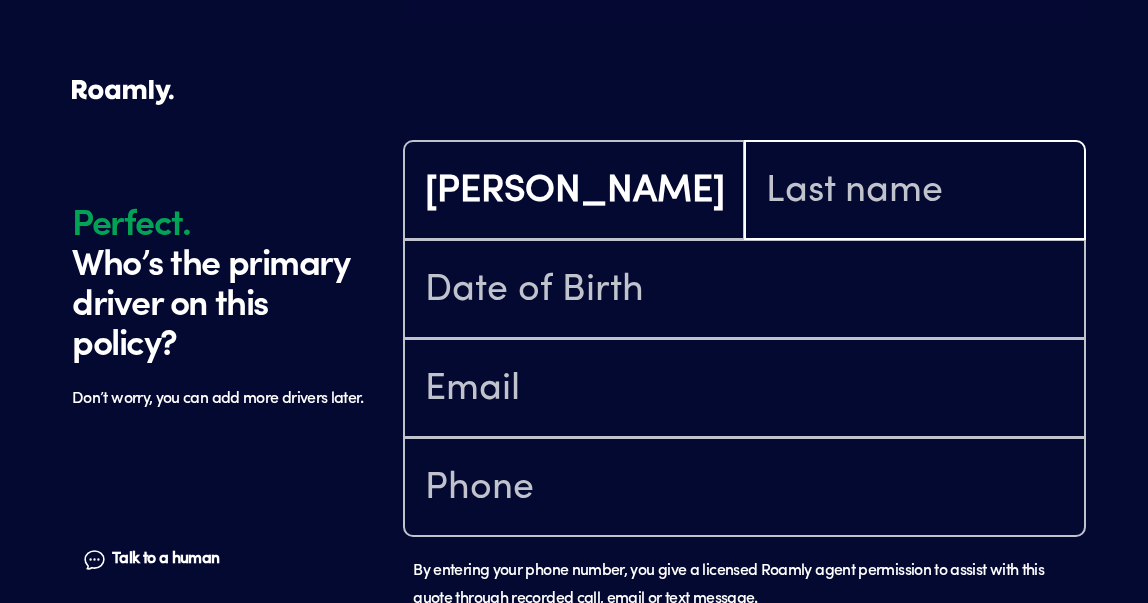 type on "[PERSON_NAME]" 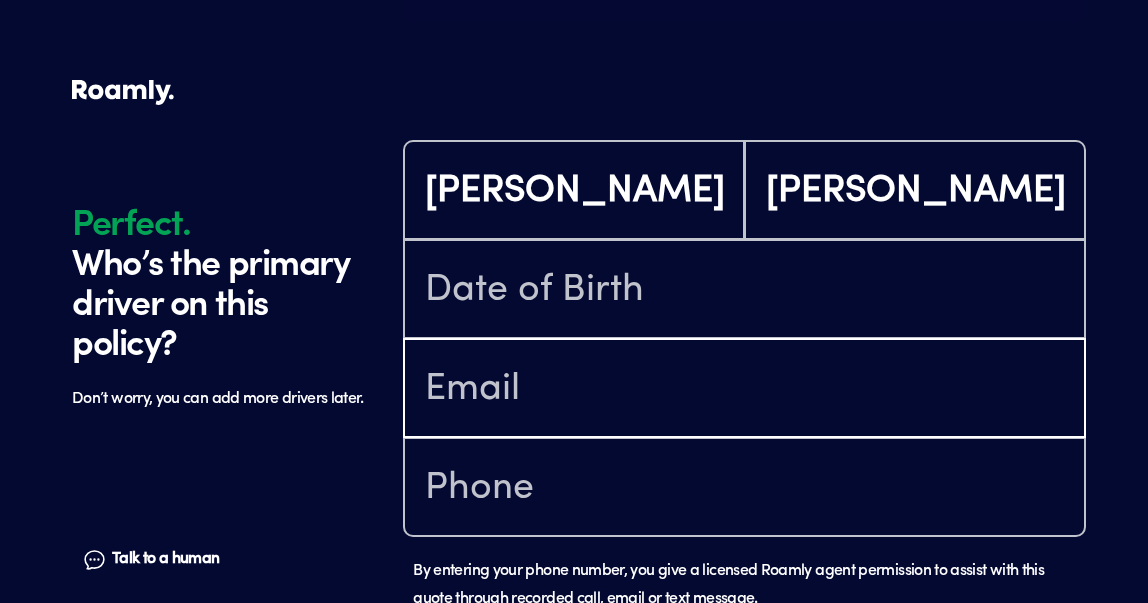type on "[EMAIL_ADDRESS][DOMAIN_NAME]" 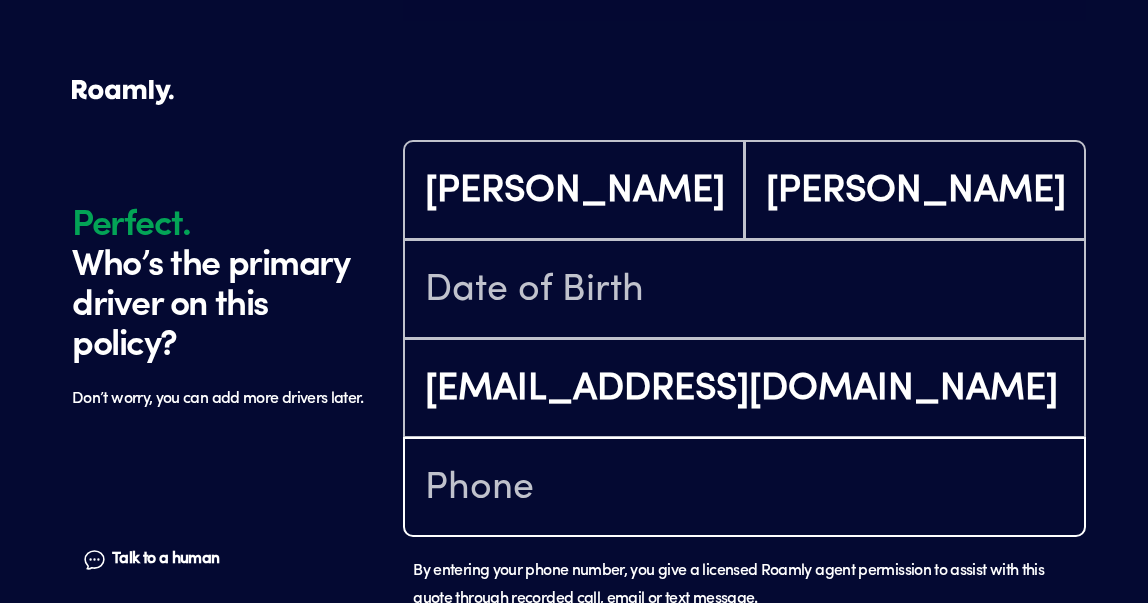 type on "[PHONE_NUMBER]" 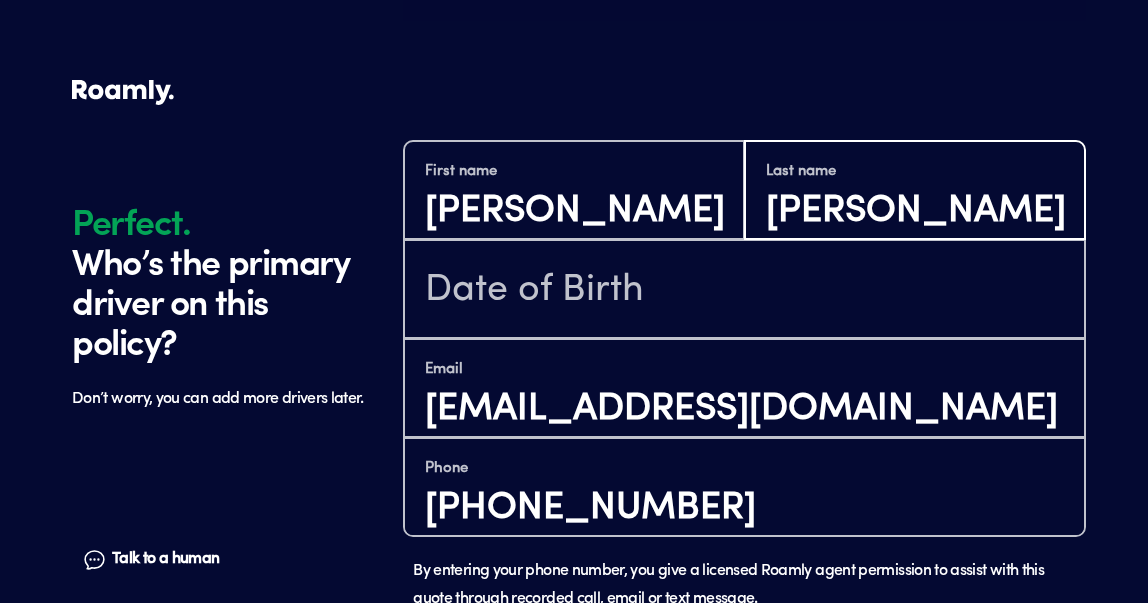 click on "[PERSON_NAME]" at bounding box center (915, 211) 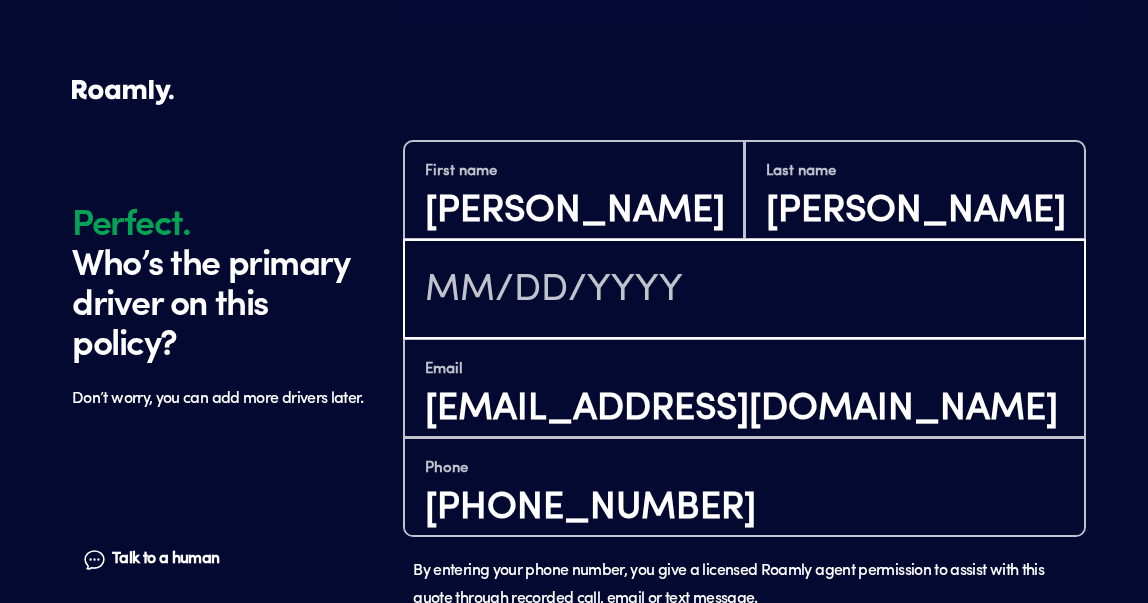 click at bounding box center [744, 291] 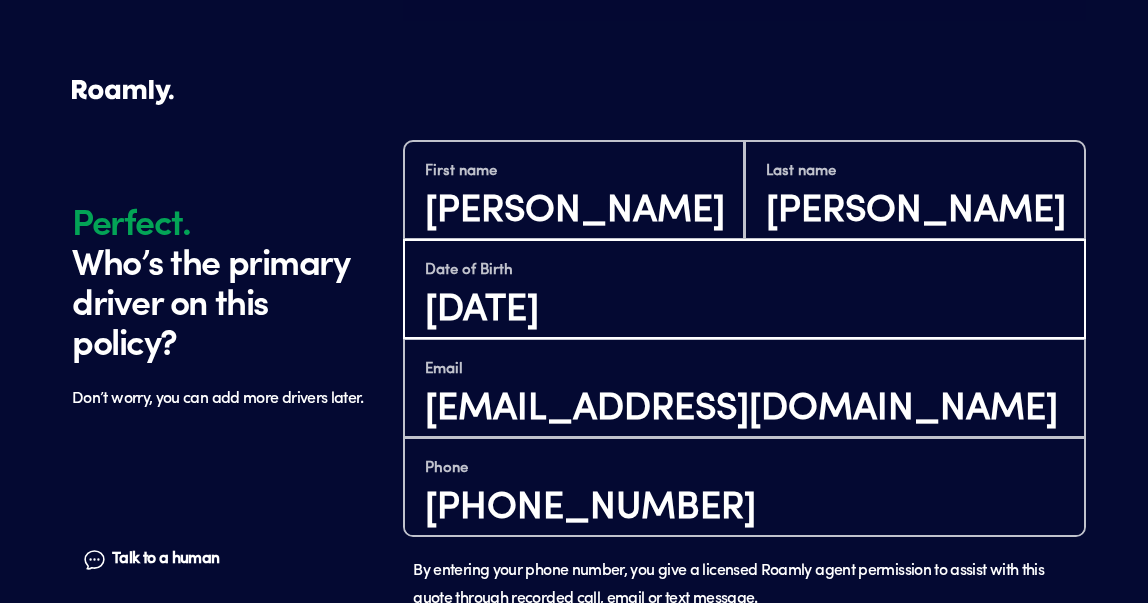 type on "[DATE]" 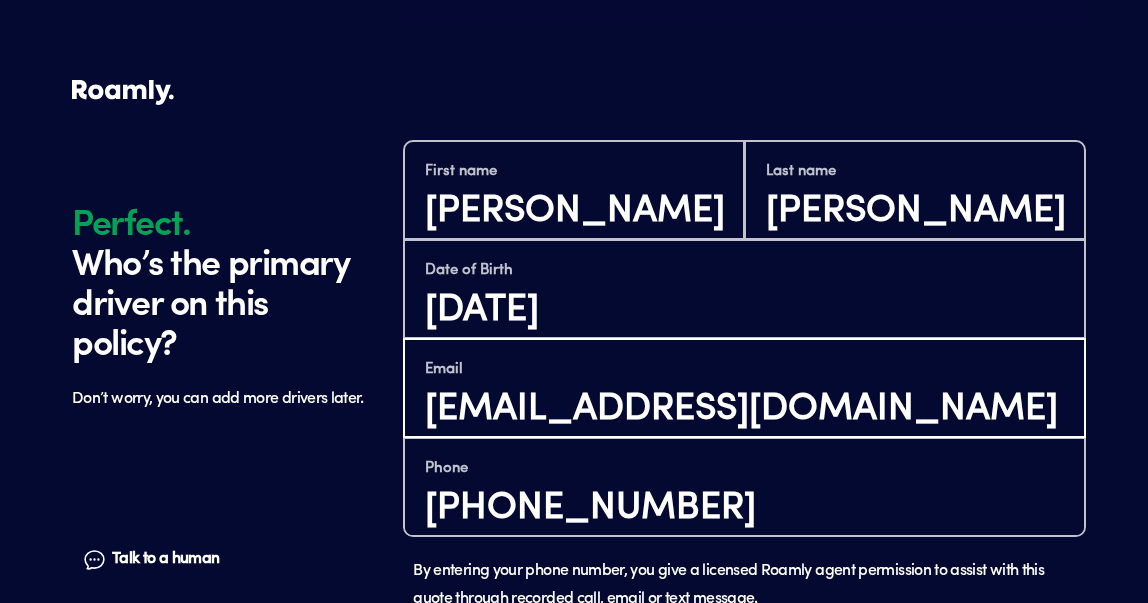 click on "[EMAIL_ADDRESS][DOMAIN_NAME]" at bounding box center (744, 409) 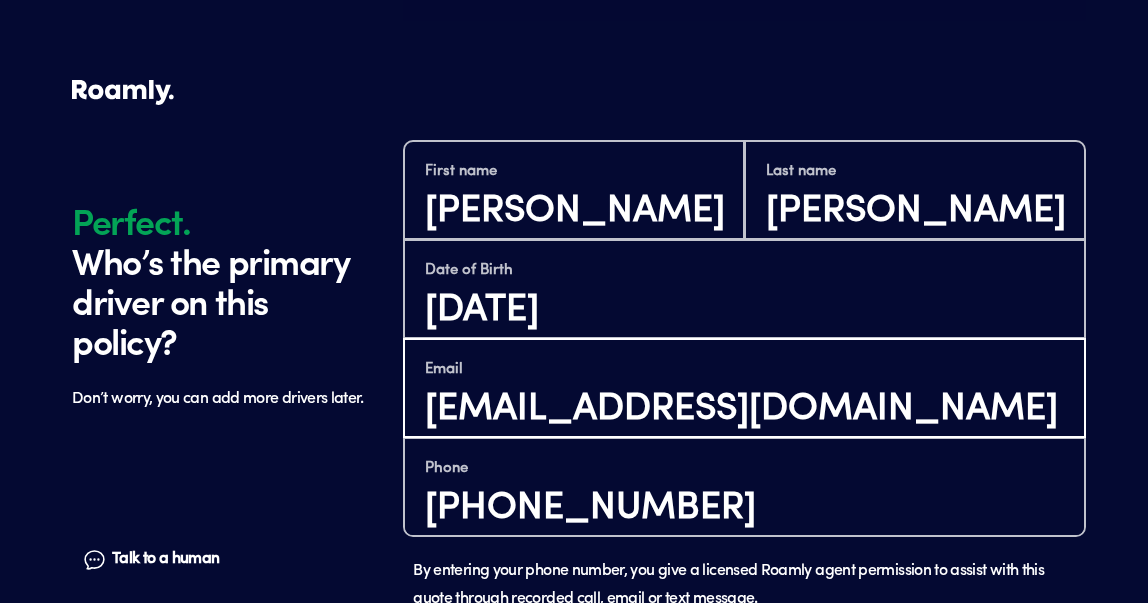 type on "[EMAIL_ADDRESS][DOMAIN_NAME]" 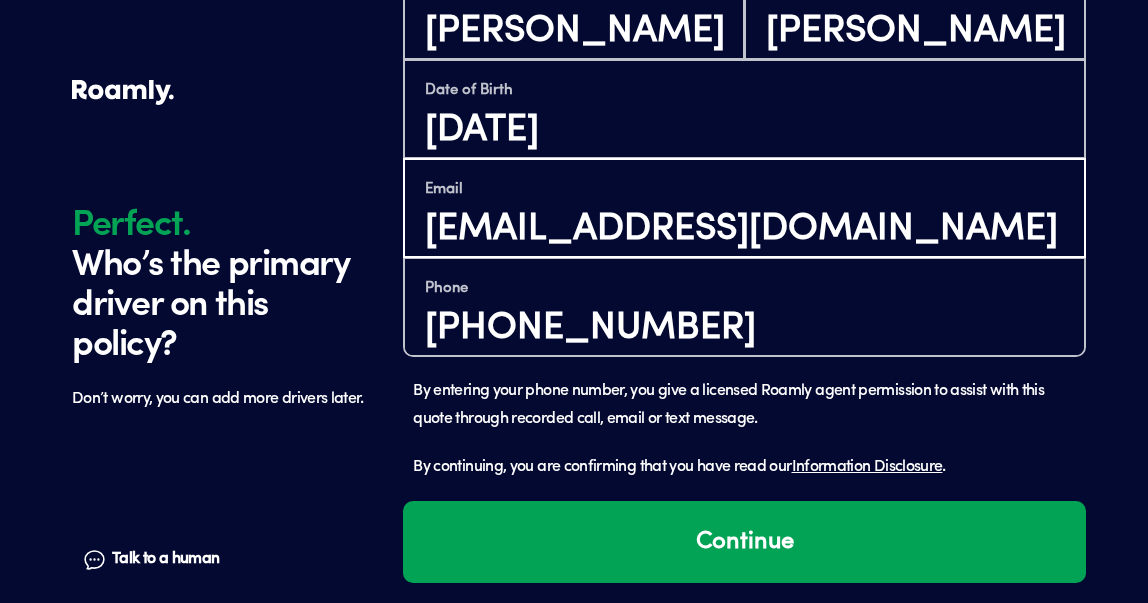 scroll, scrollTop: 1791, scrollLeft: 0, axis: vertical 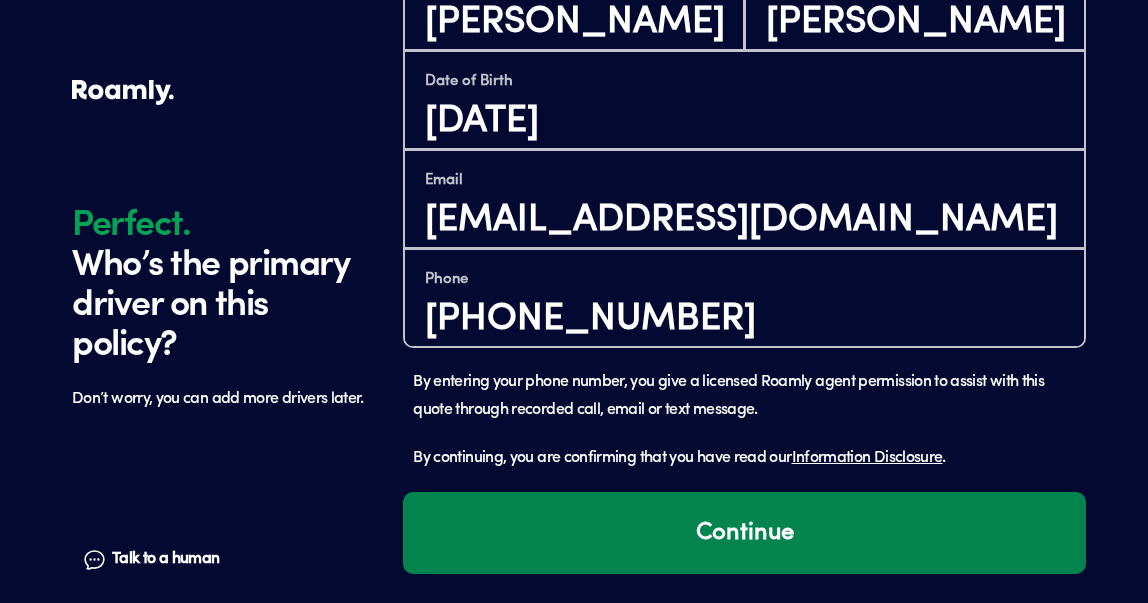 click on "Continue" at bounding box center [744, 533] 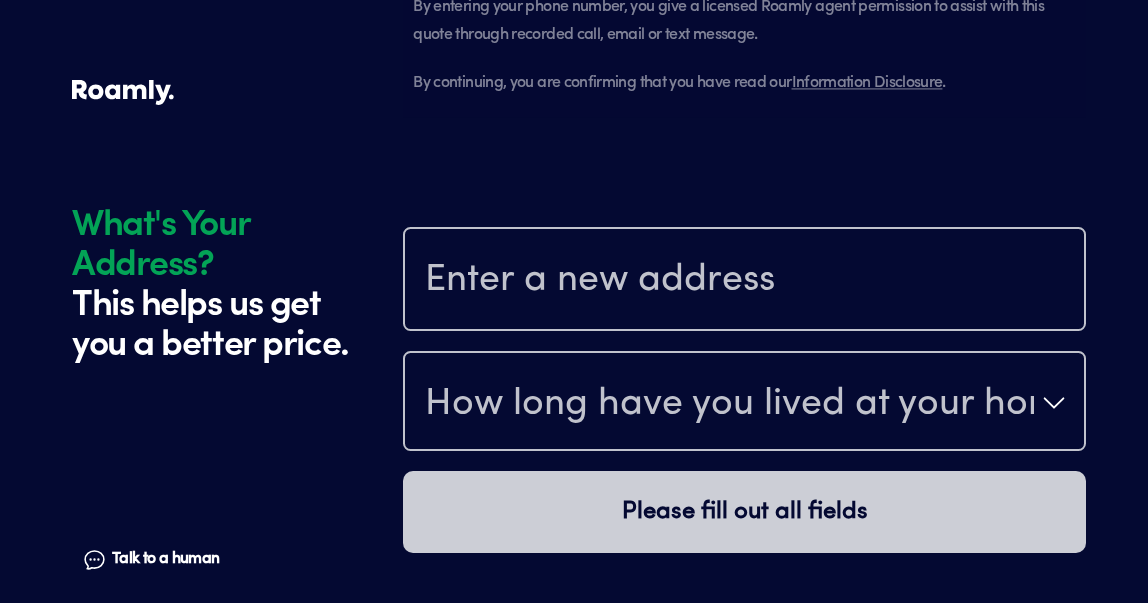 scroll, scrollTop: 2302, scrollLeft: 0, axis: vertical 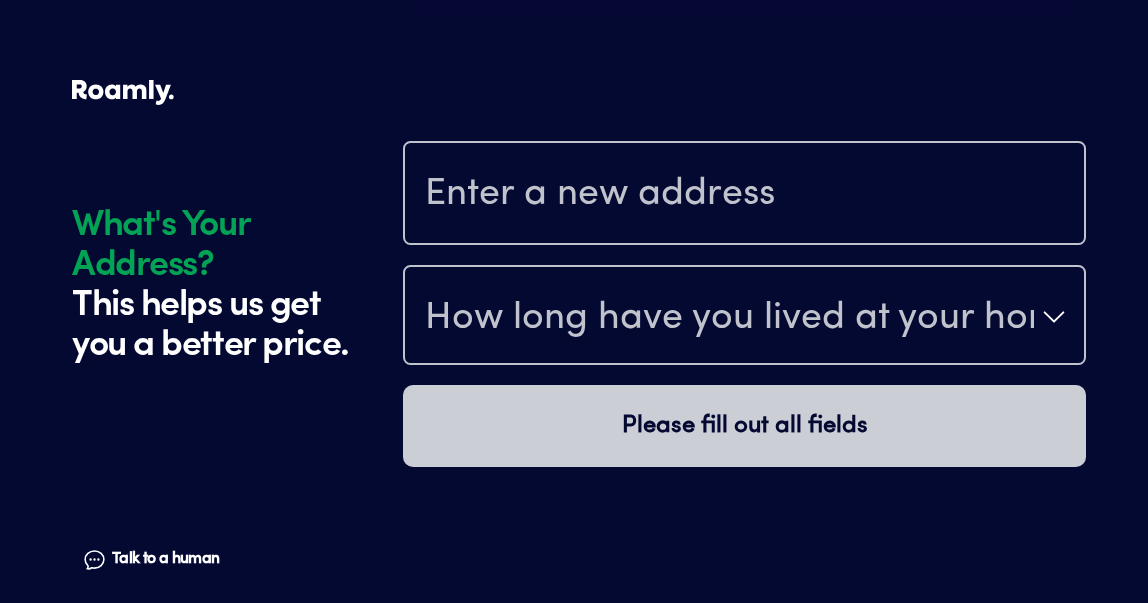click at bounding box center (744, 195) 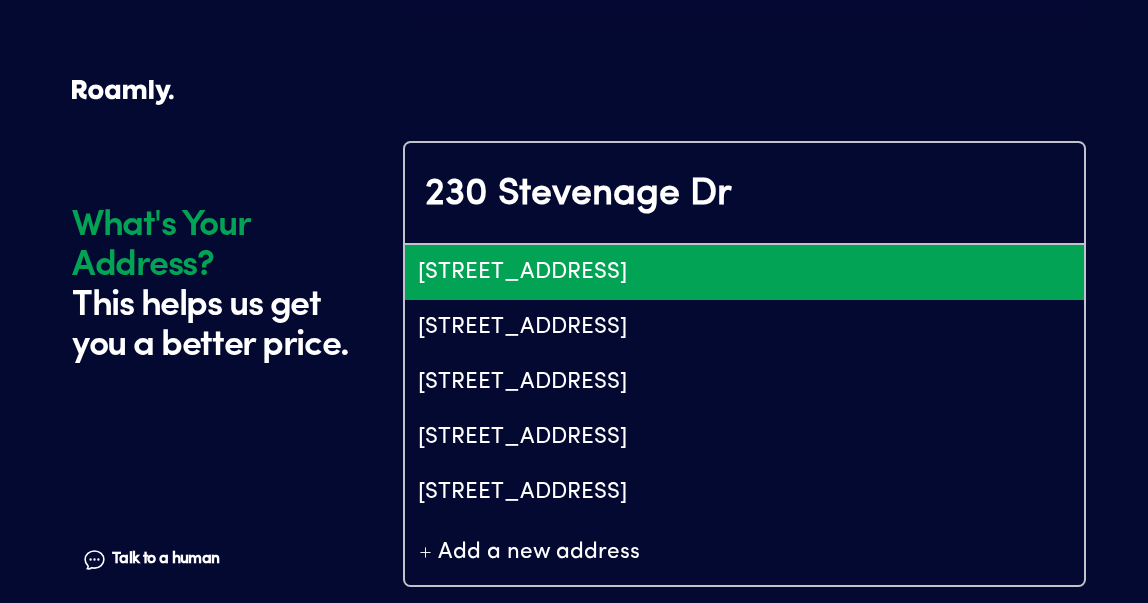 click on "[STREET_ADDRESS]" at bounding box center (744, 272) 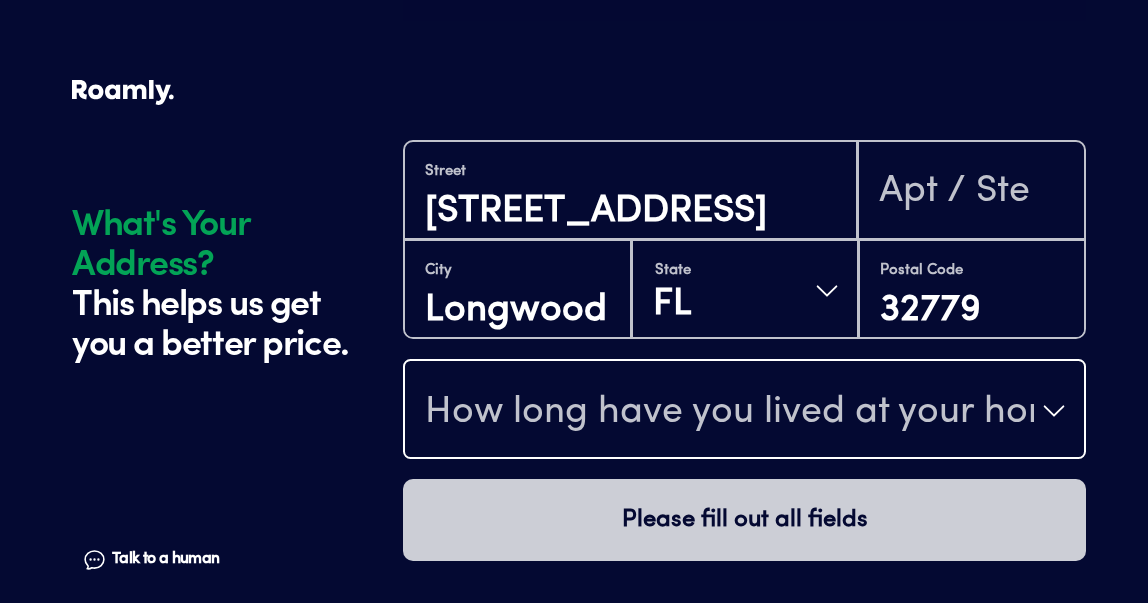click on "How long have you lived at your home address?" at bounding box center [729, 413] 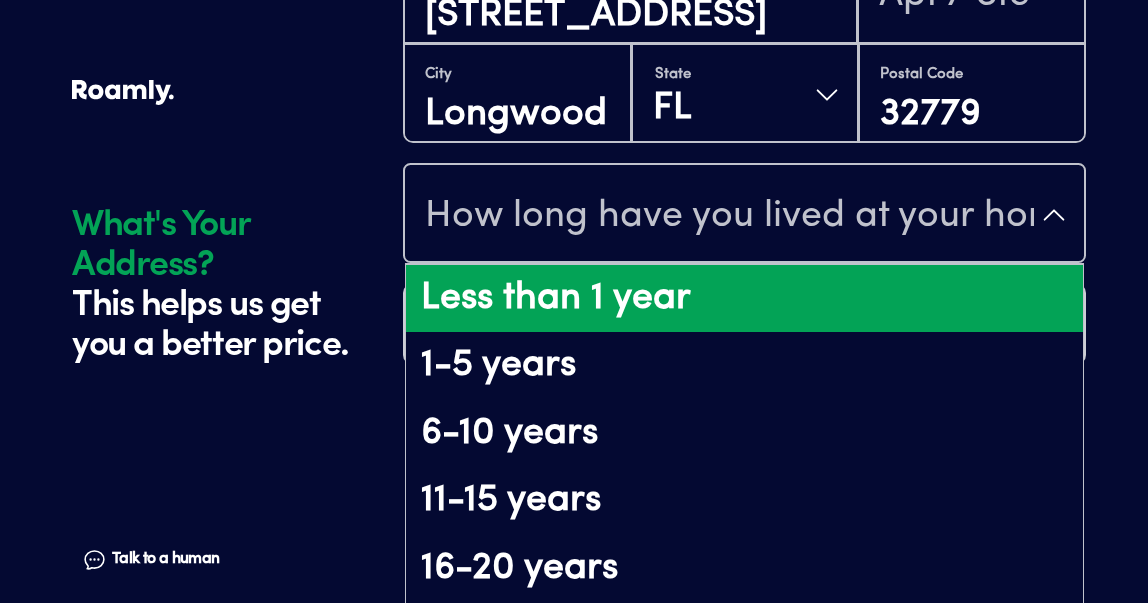 scroll, scrollTop: 198, scrollLeft: 0, axis: vertical 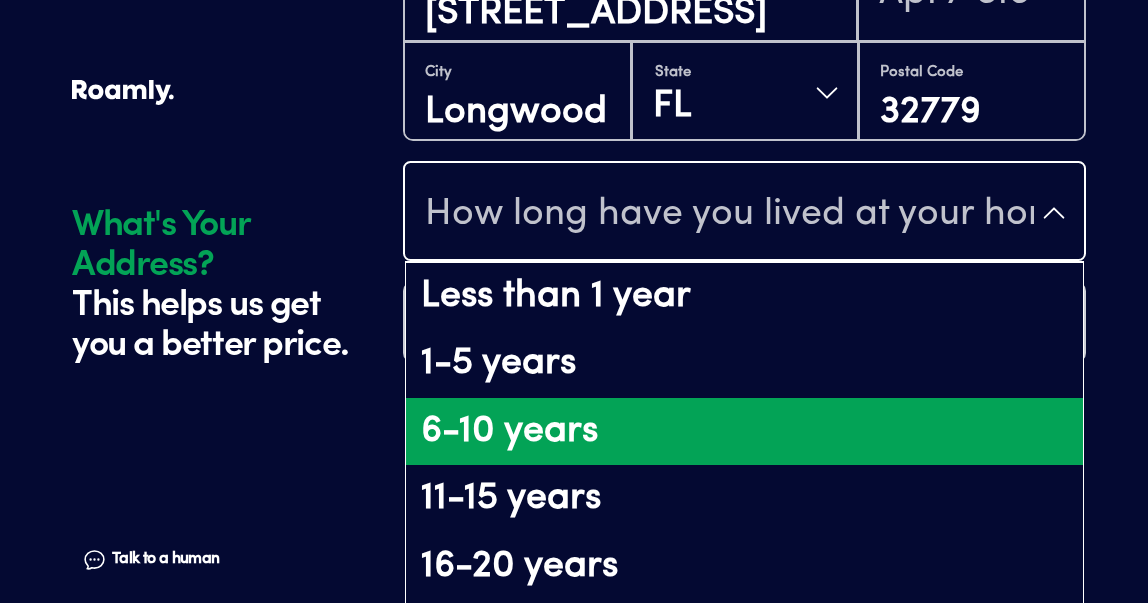 click on "6-10 years" at bounding box center [744, 432] 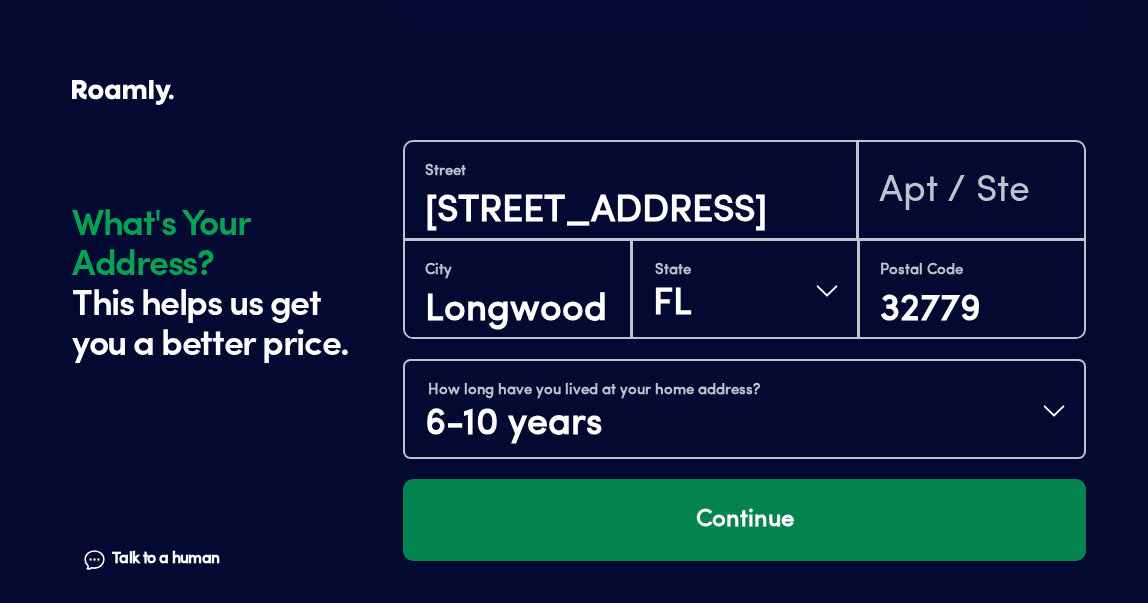 click on "Continue" at bounding box center (744, 520) 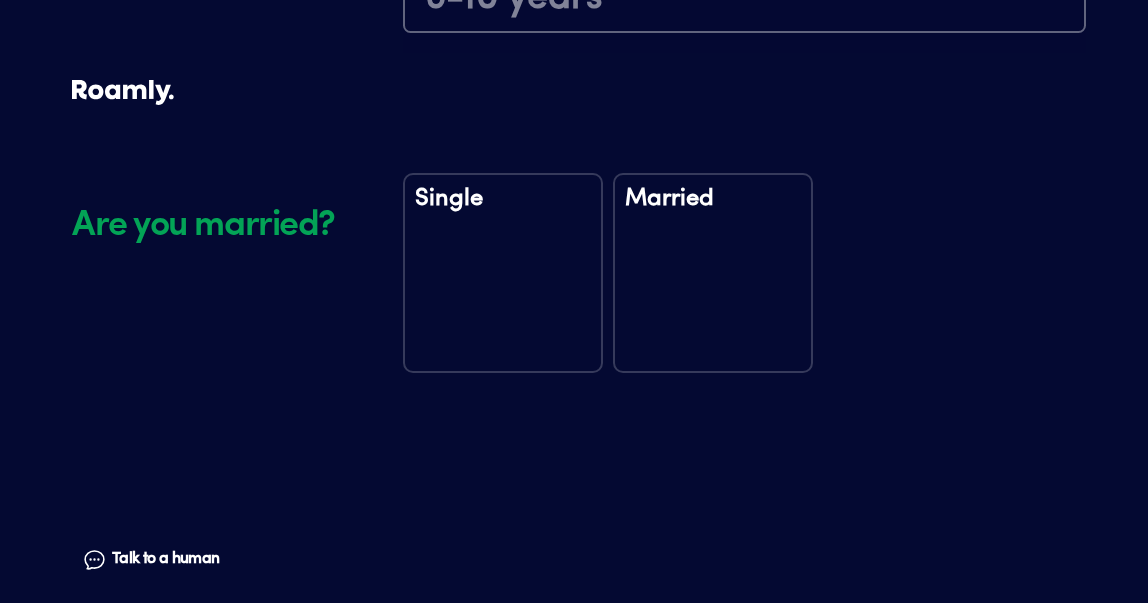 scroll, scrollTop: 2773, scrollLeft: 0, axis: vertical 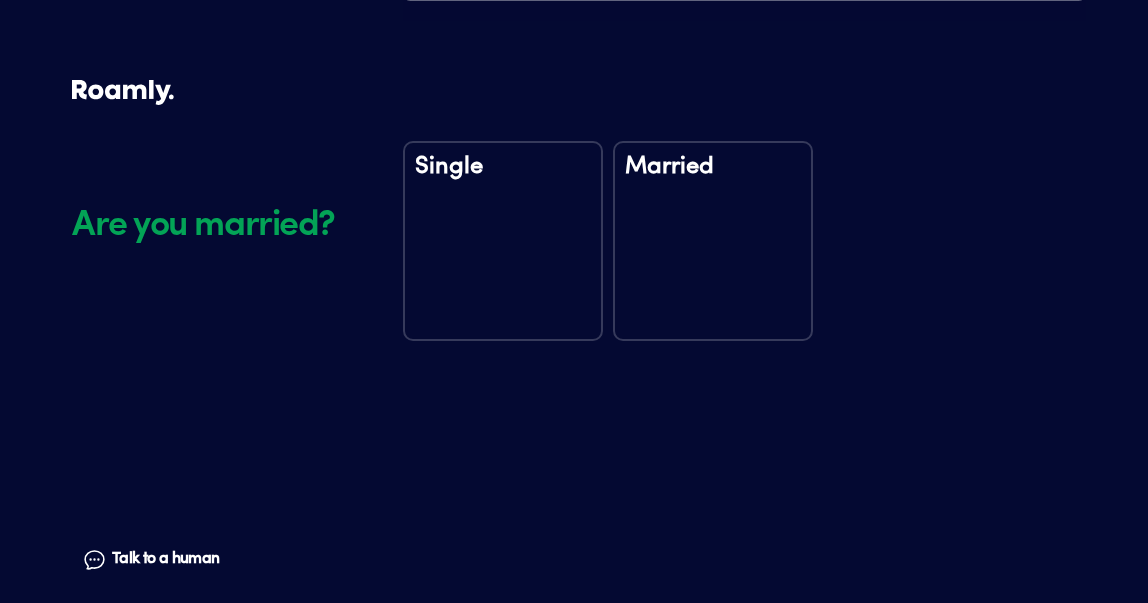 click on "Married" at bounding box center (713, 241) 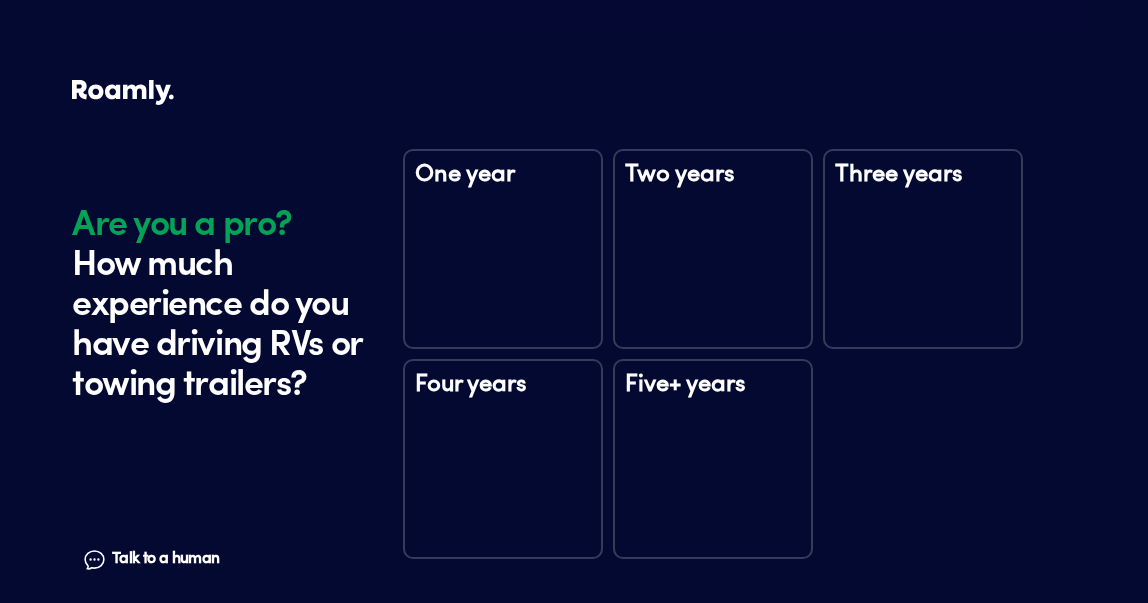 scroll, scrollTop: 3163, scrollLeft: 0, axis: vertical 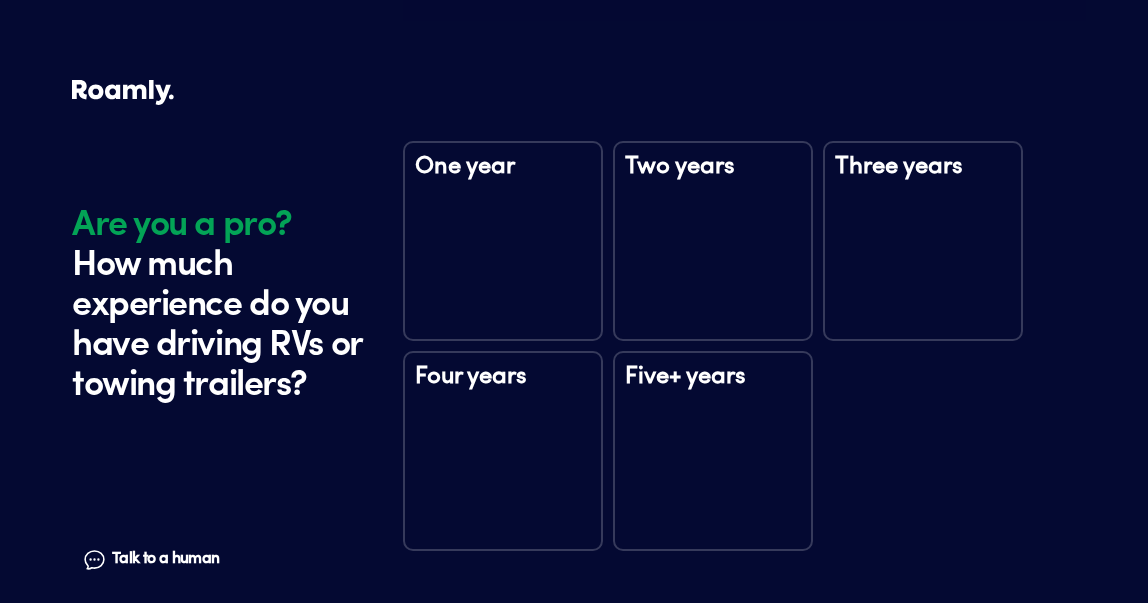 click on "Five+ years" at bounding box center (713, 451) 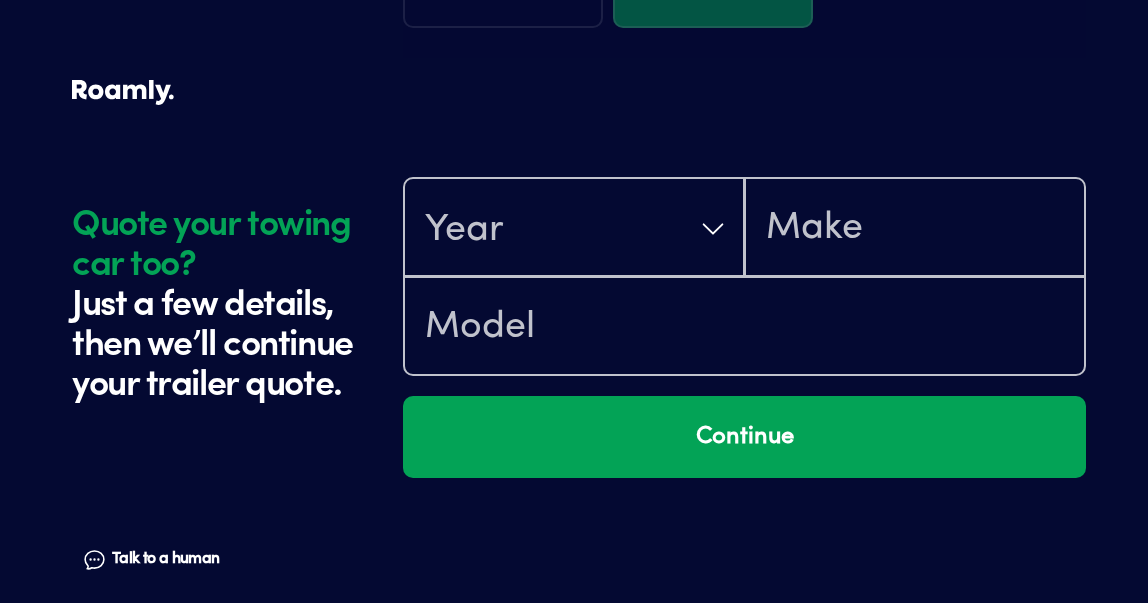 scroll, scrollTop: 3763, scrollLeft: 0, axis: vertical 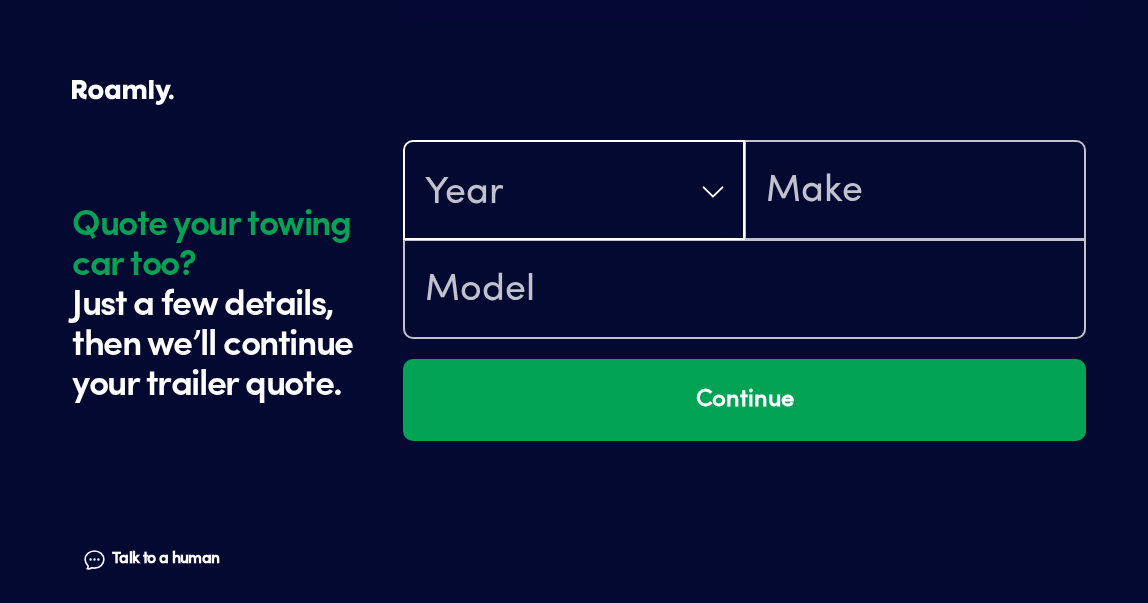 click on "Year" at bounding box center [574, 192] 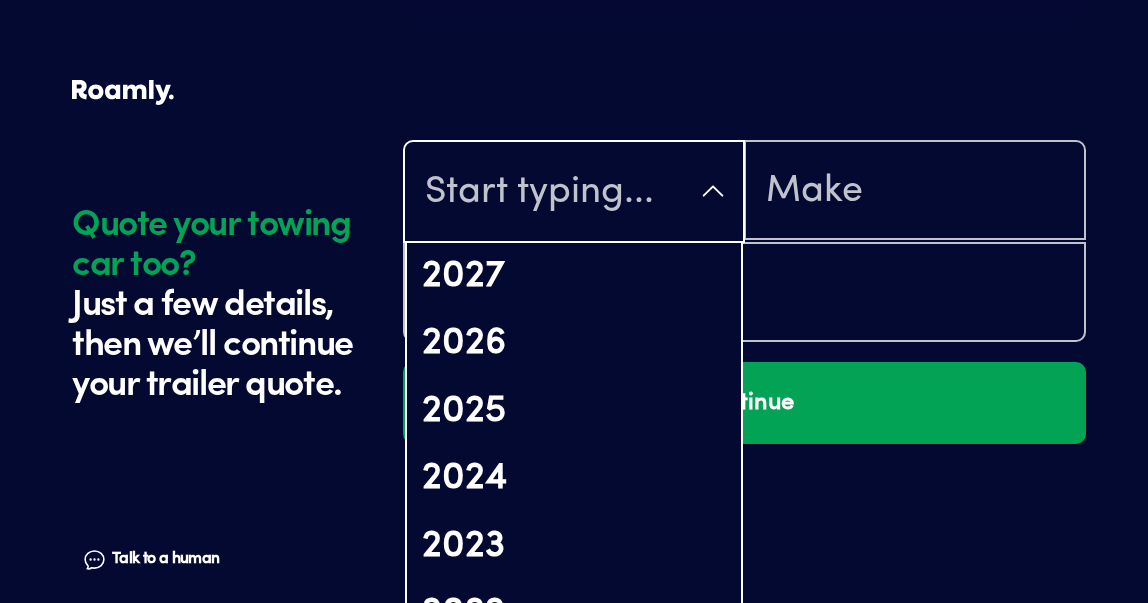 click at bounding box center [574, 193] 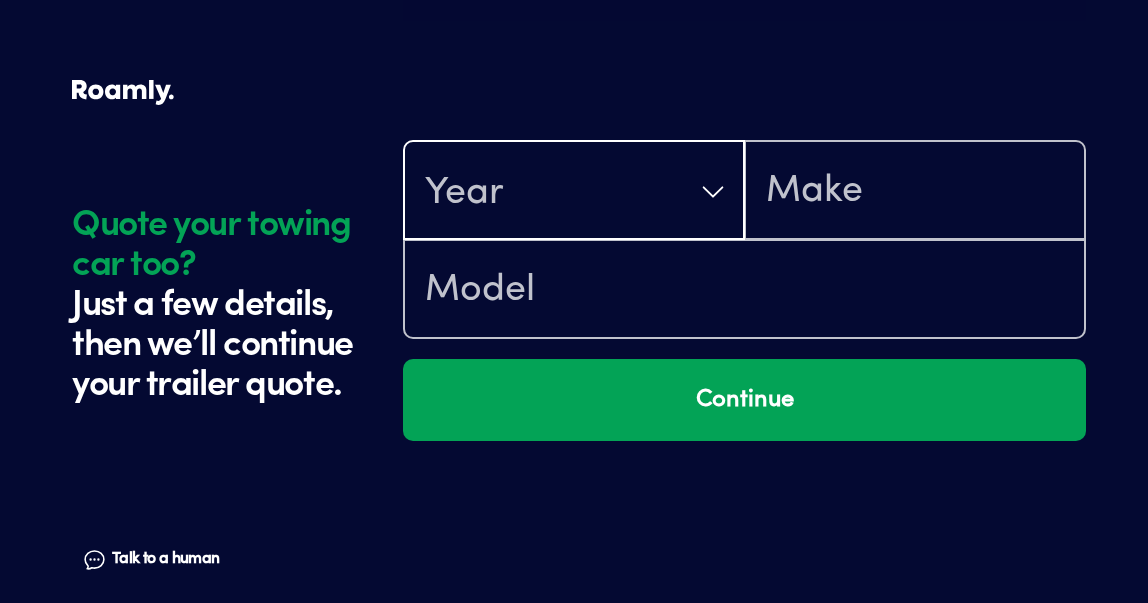 scroll, scrollTop: 3772, scrollLeft: 0, axis: vertical 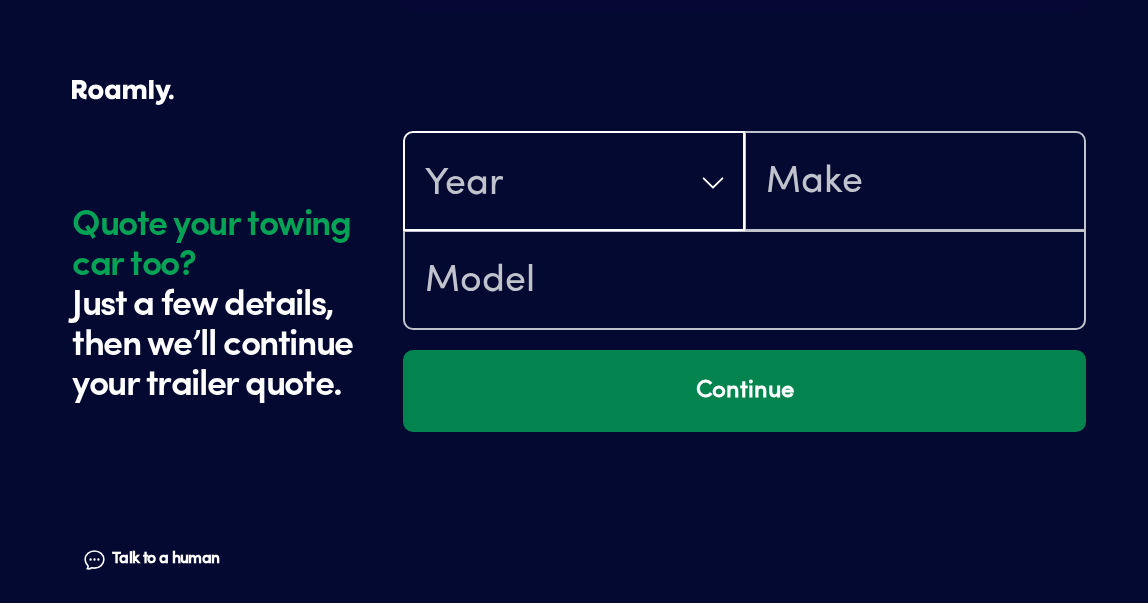 click on "Continue" at bounding box center (744, 391) 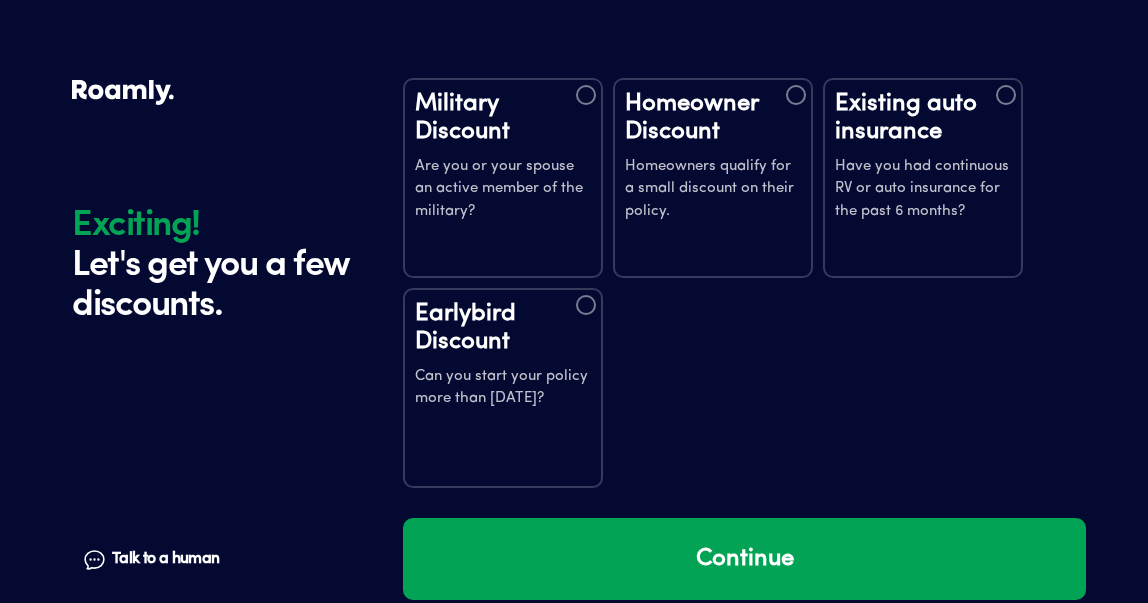 scroll, scrollTop: 4212, scrollLeft: 0, axis: vertical 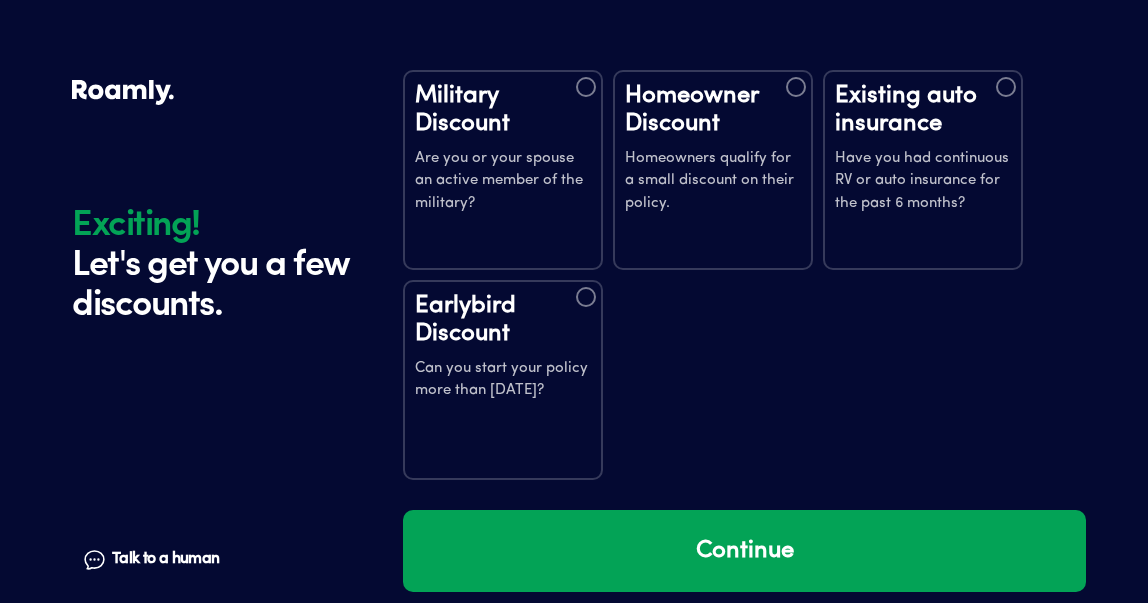click on "Have you had continuous RV or auto insurance for the past 6 months?" at bounding box center (923, 182) 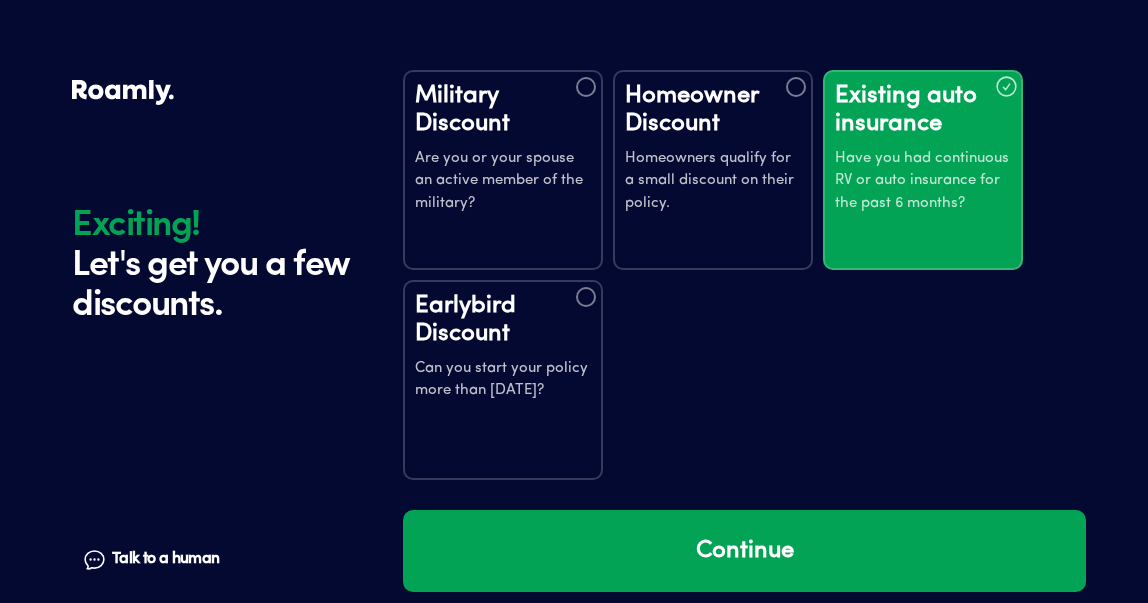 click on "Homeowners qualify for a small discount on their policy." at bounding box center (713, 182) 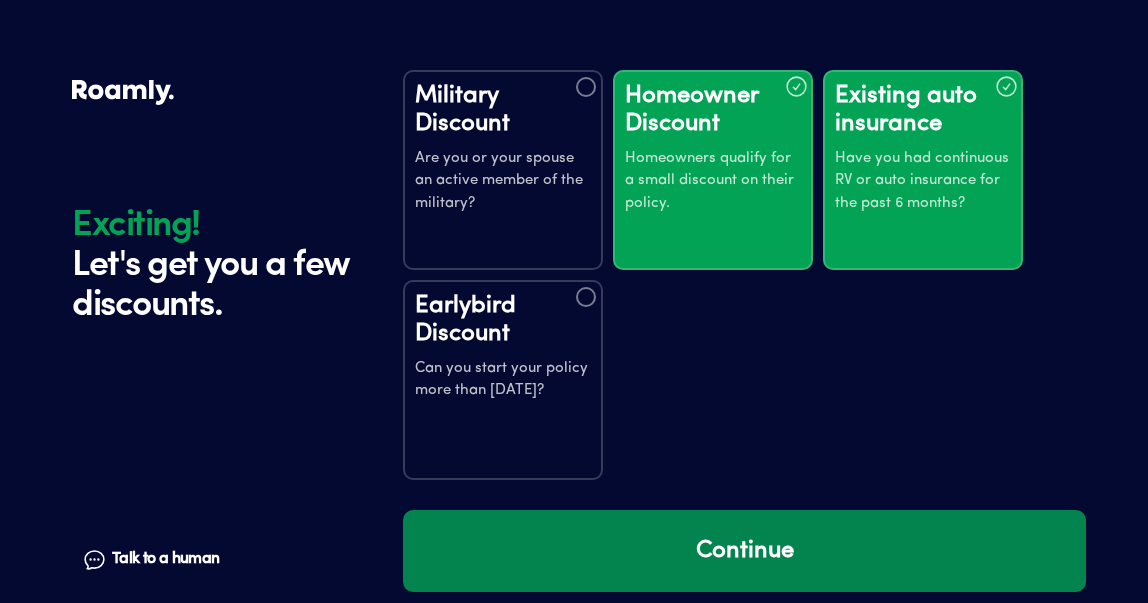 click on "Continue" at bounding box center [744, 551] 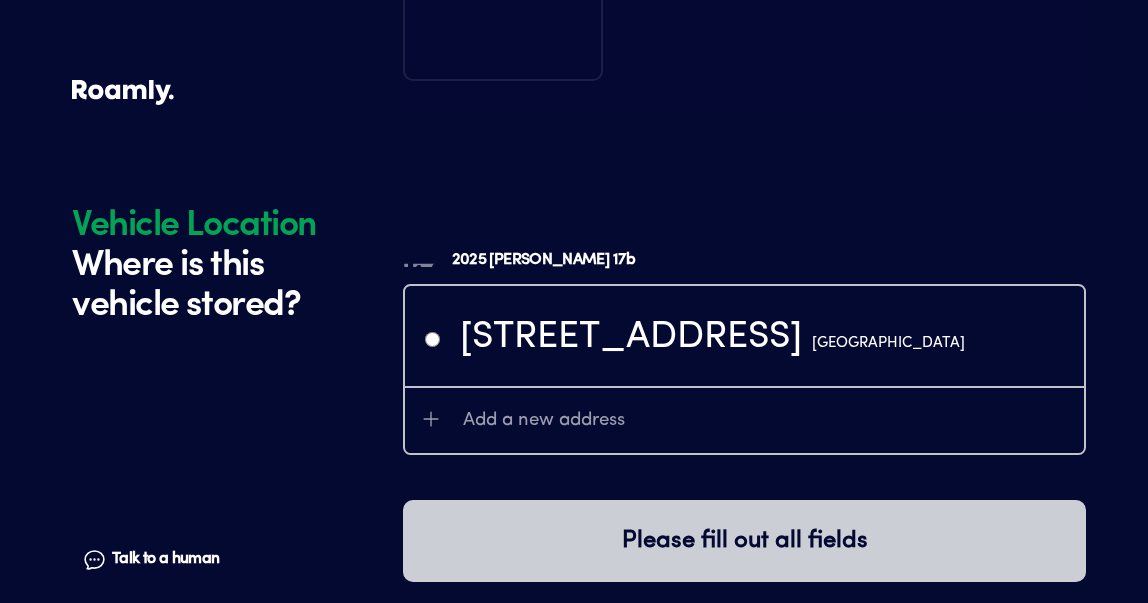 scroll, scrollTop: 4741, scrollLeft: 0, axis: vertical 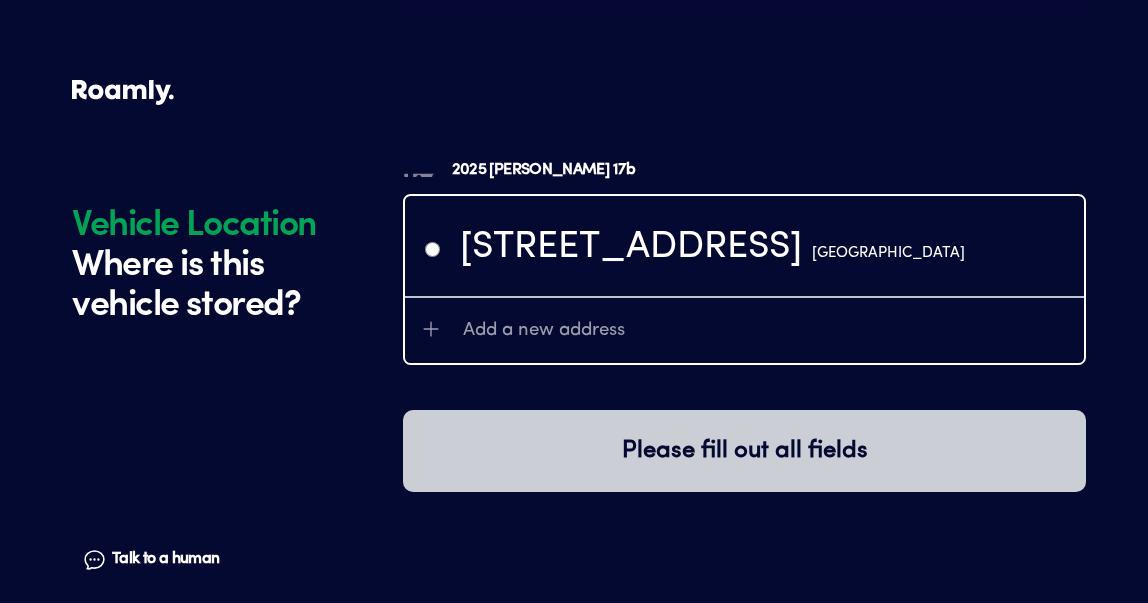 click on "[STREET_ADDRESS]" at bounding box center [712, 248] 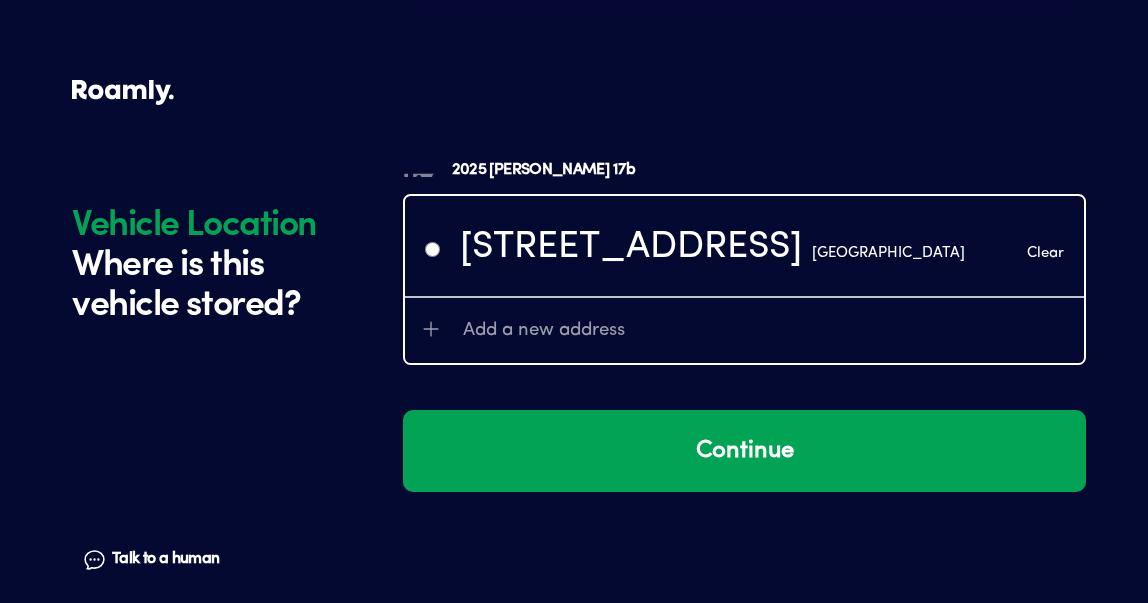 click on "Add a new address" at bounding box center [544, 331] 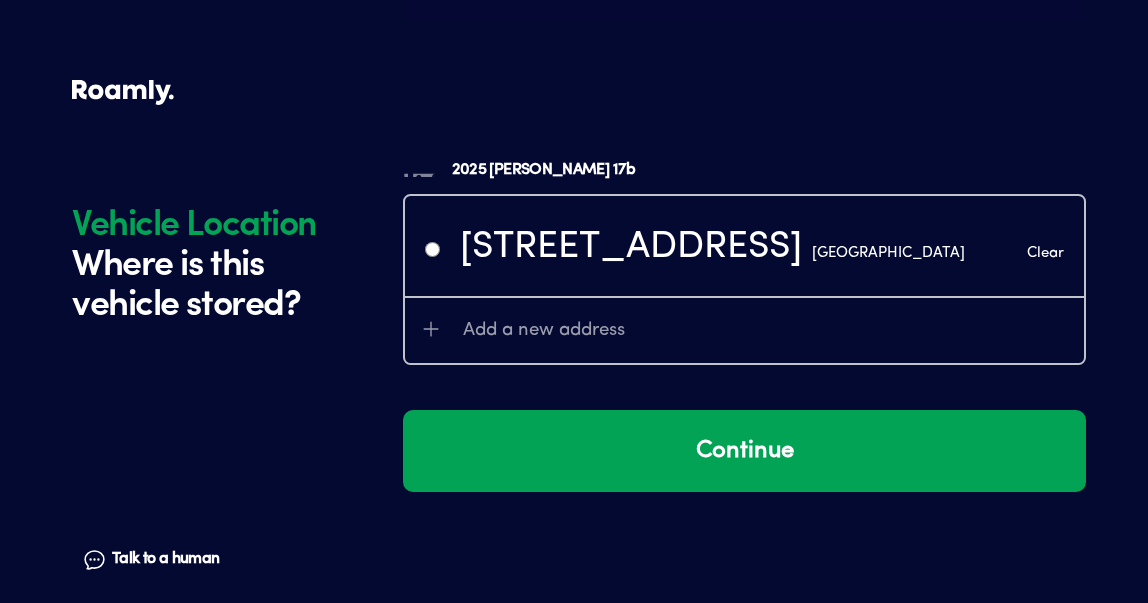 radio on "false" 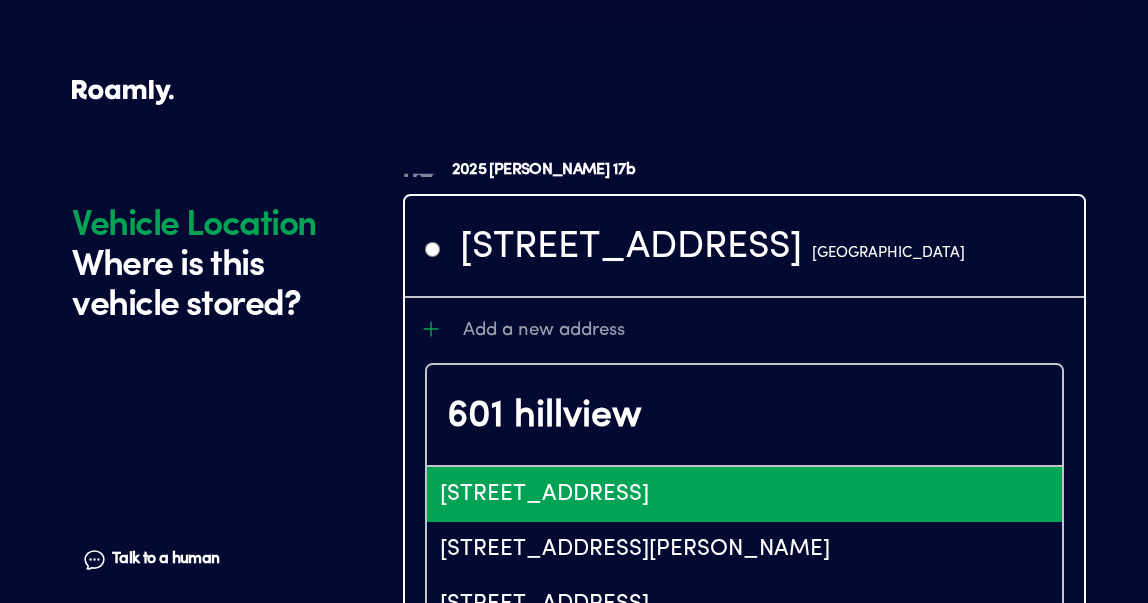 click on "[STREET_ADDRESS]" at bounding box center [744, 494] 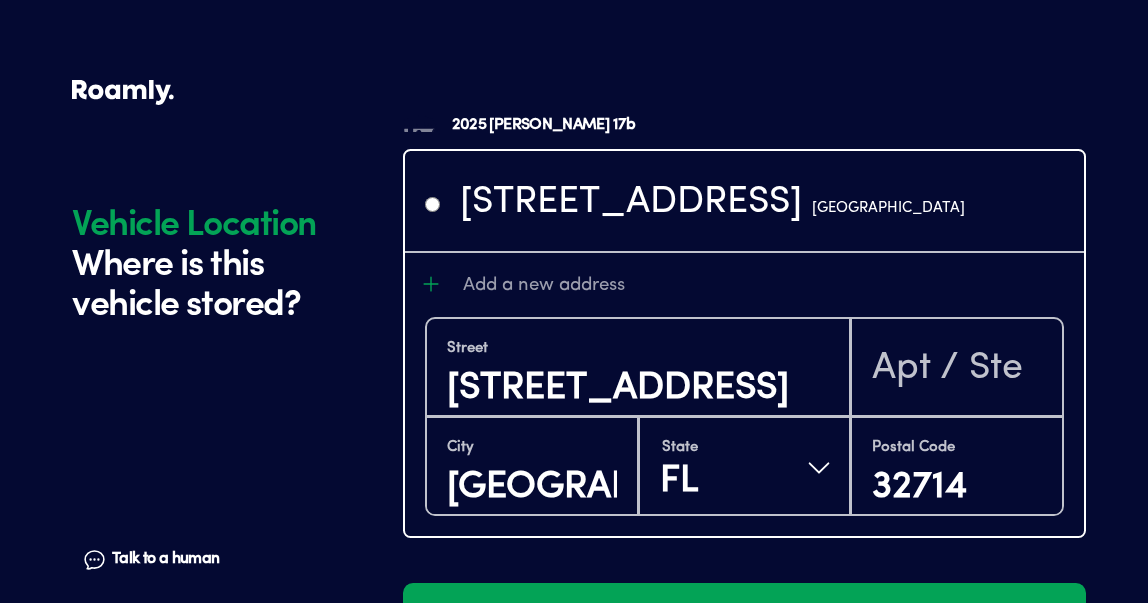 scroll, scrollTop: 4877, scrollLeft: 0, axis: vertical 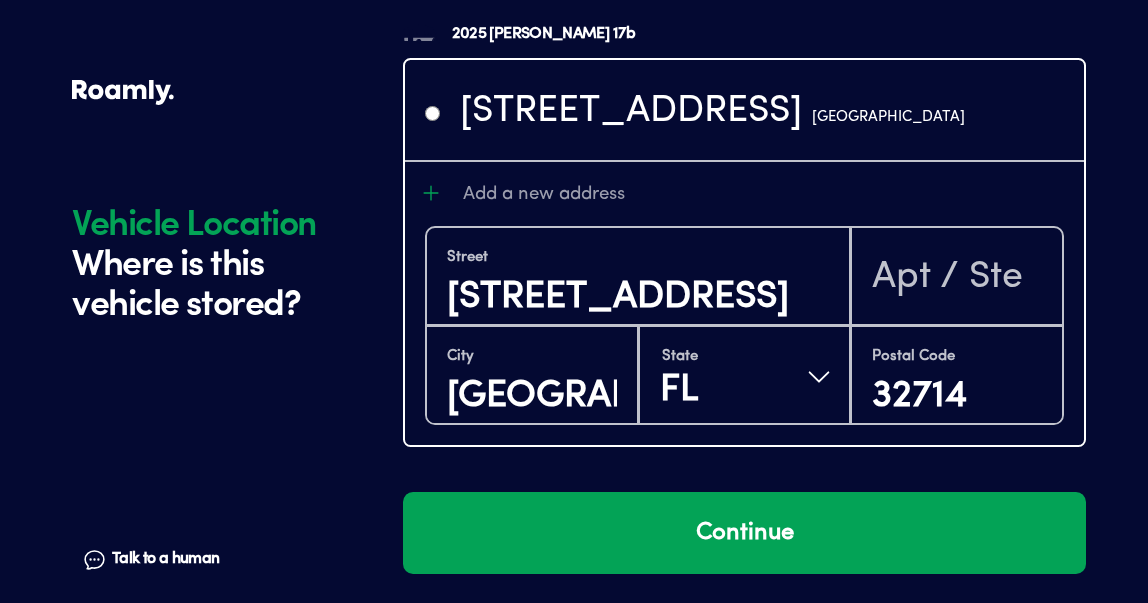 click on "Continue" at bounding box center (744, 533) 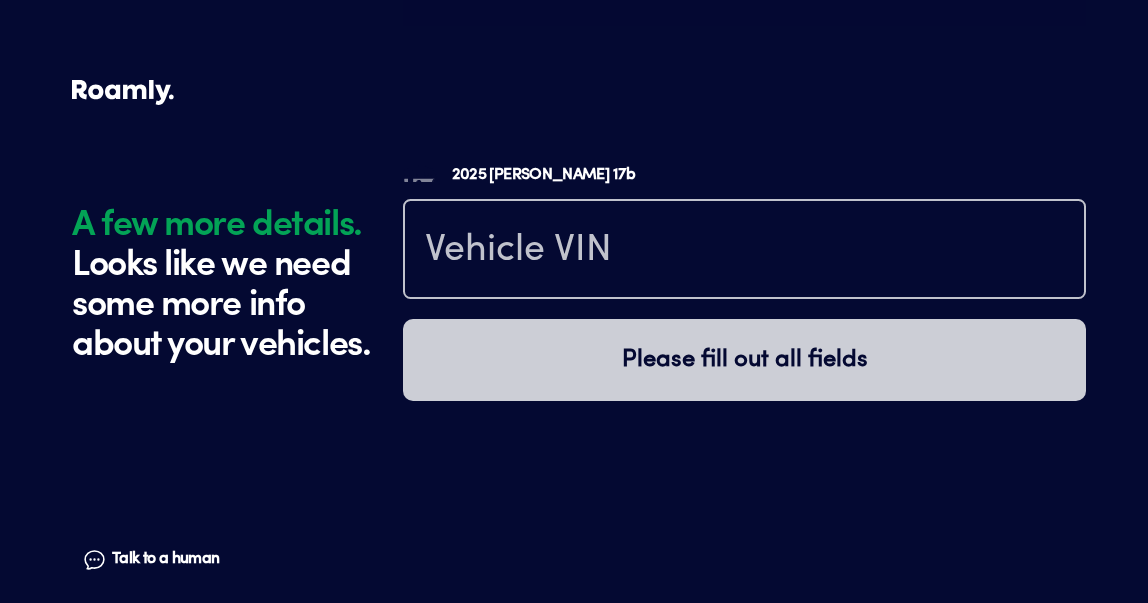scroll, scrollTop: 5380, scrollLeft: 0, axis: vertical 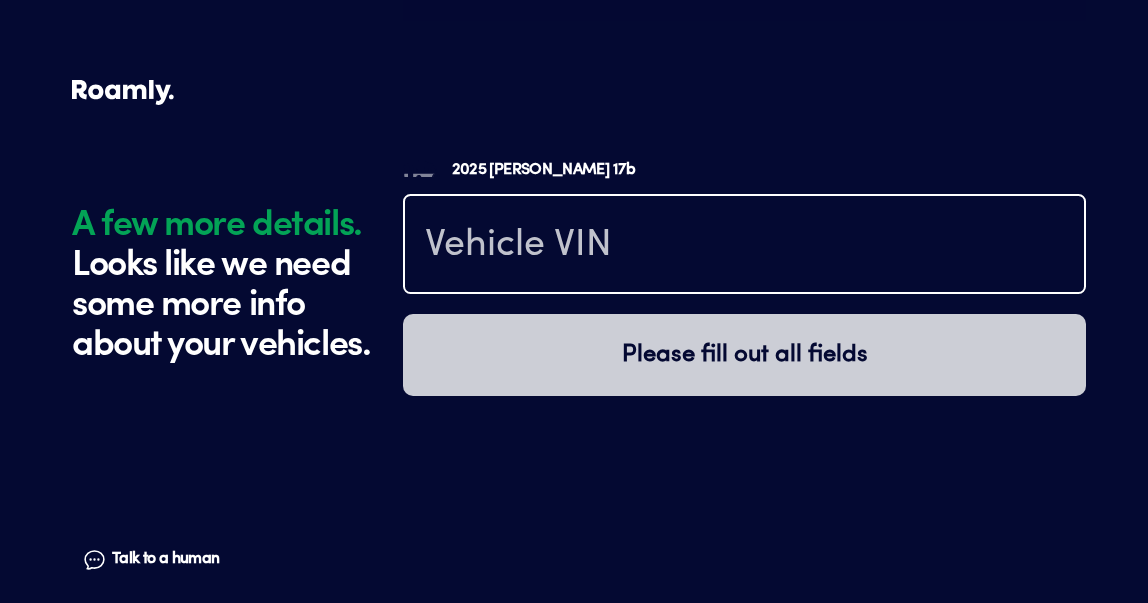 click at bounding box center (744, 246) 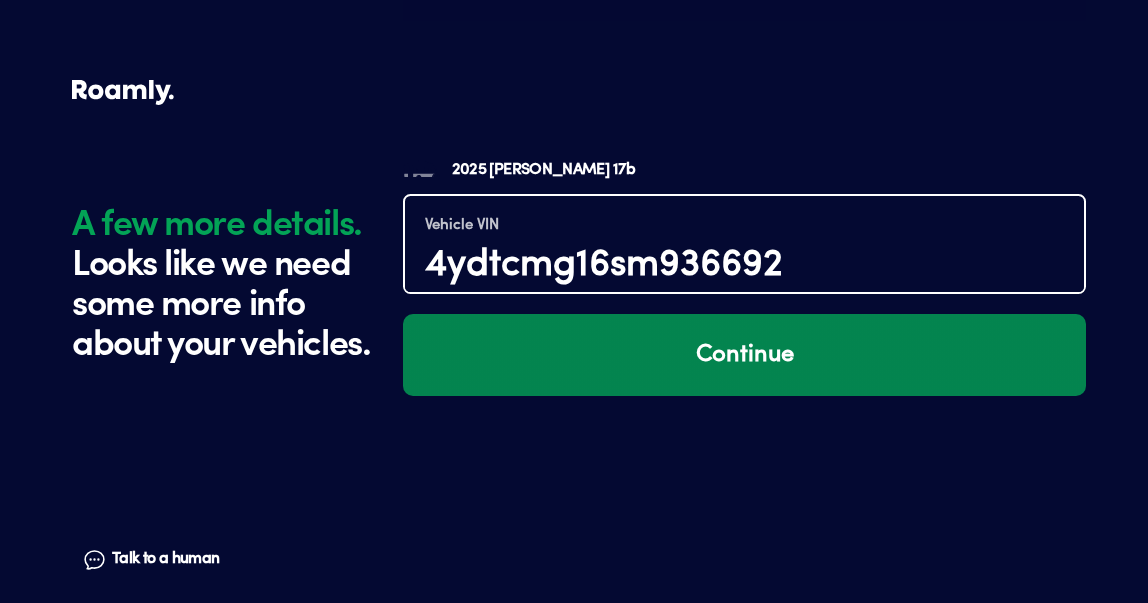 type on "4ydtcmg16sm936692" 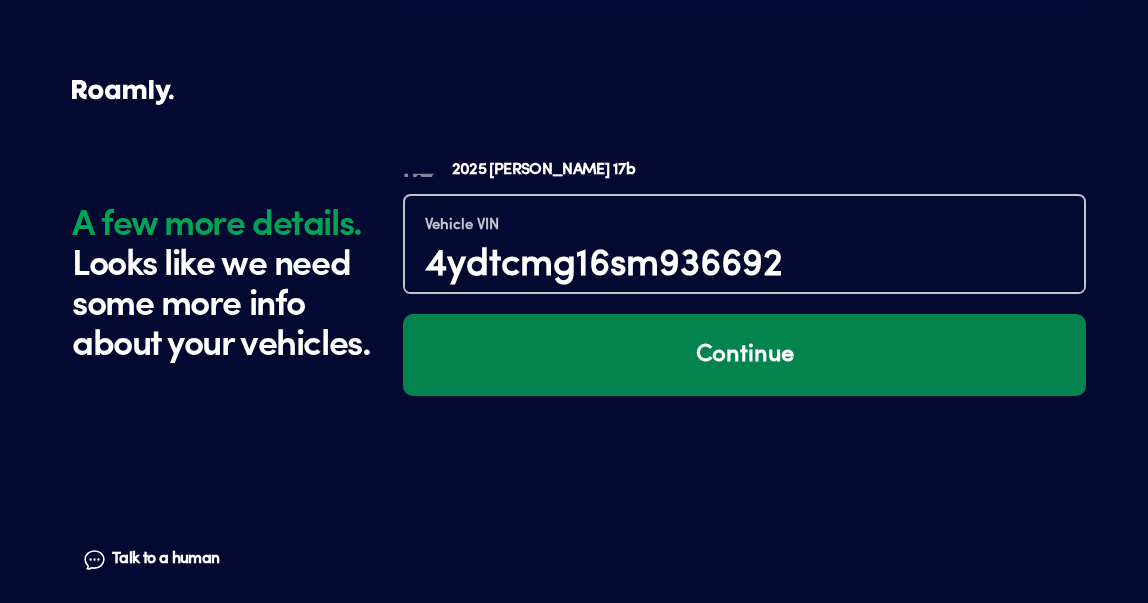 click on "Continue" at bounding box center (744, 355) 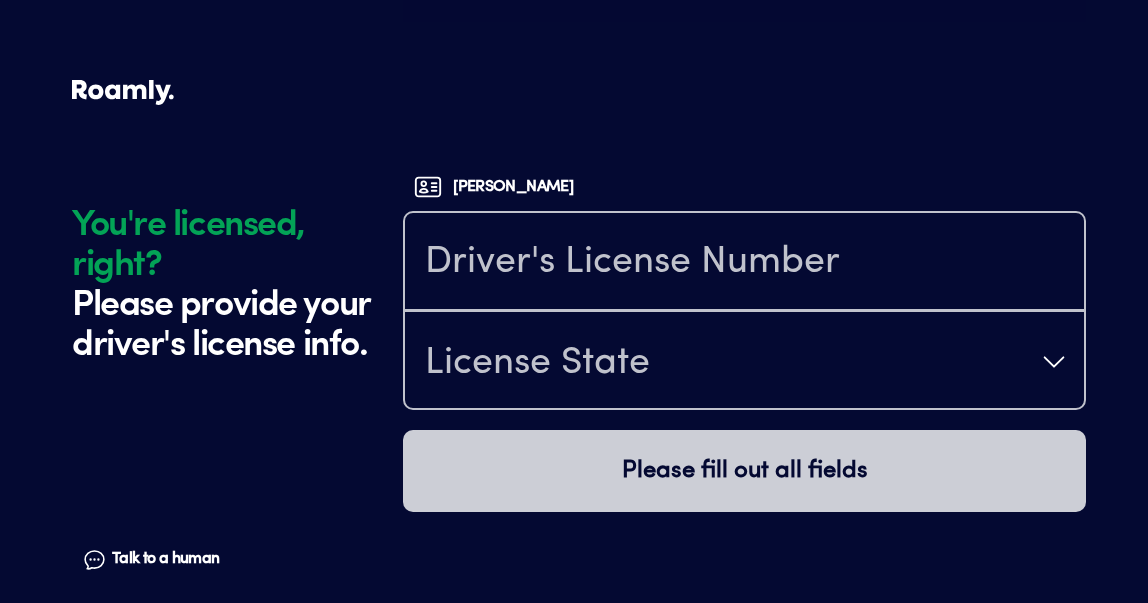 scroll, scrollTop: 5723, scrollLeft: 0, axis: vertical 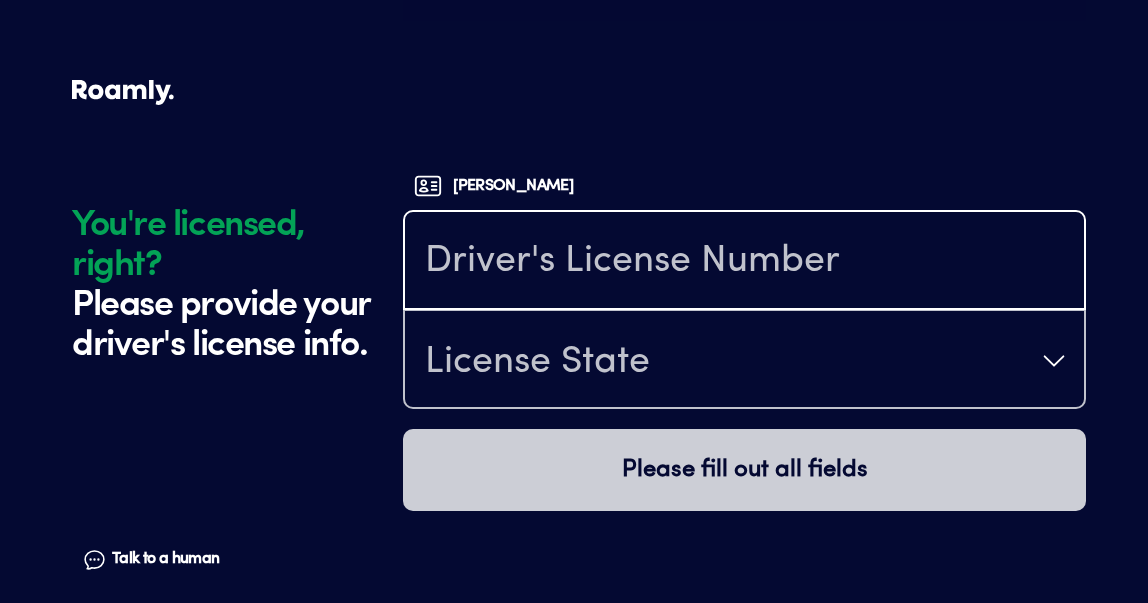 click at bounding box center (744, 262) 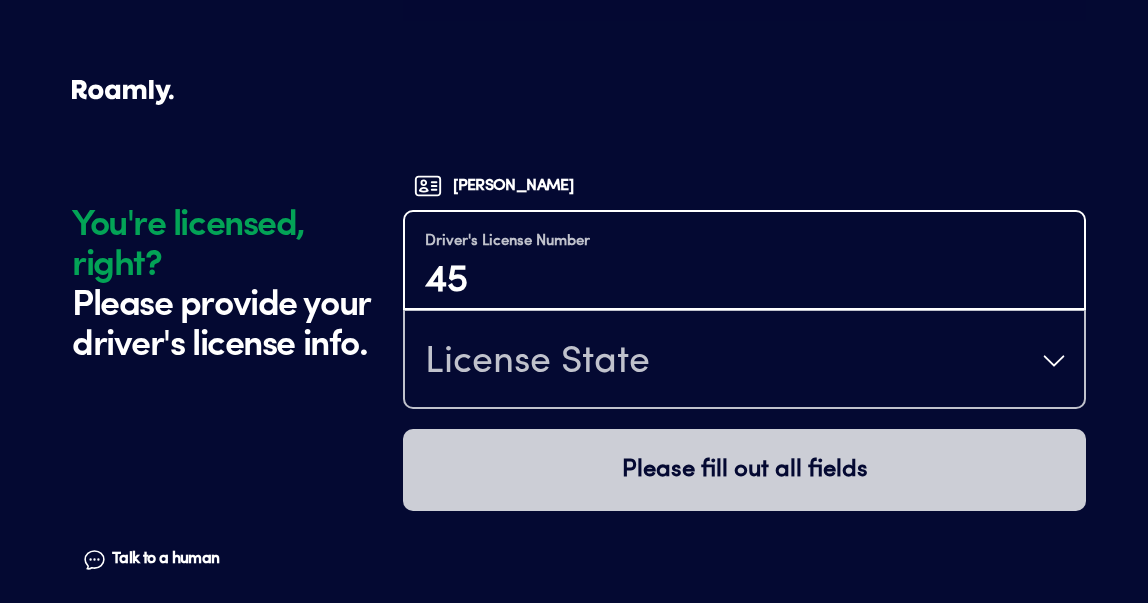 type on "4" 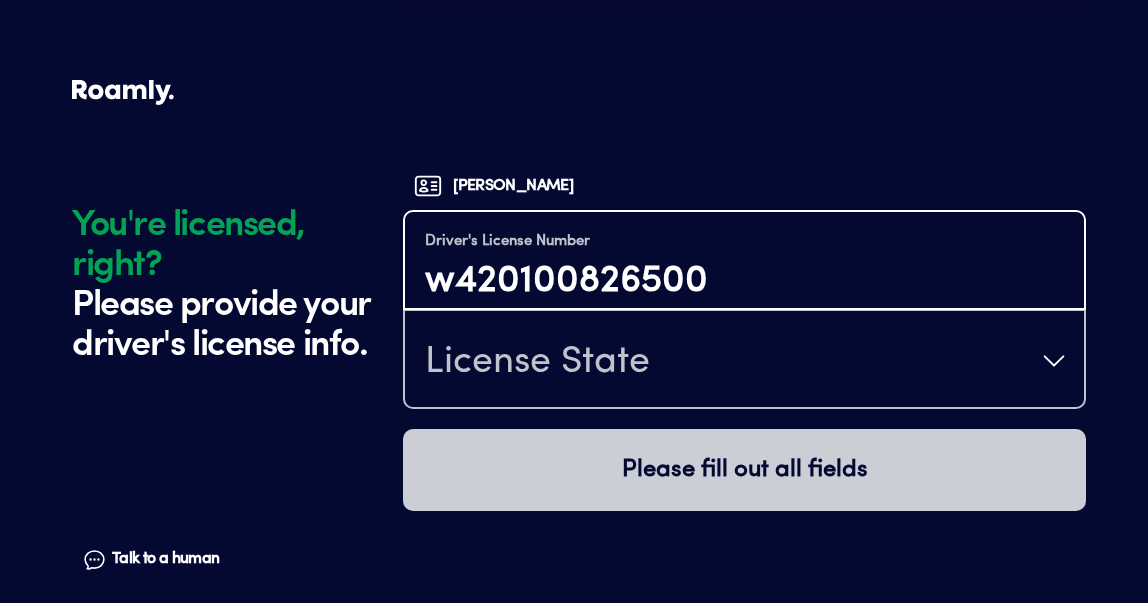 type on "w420100826500" 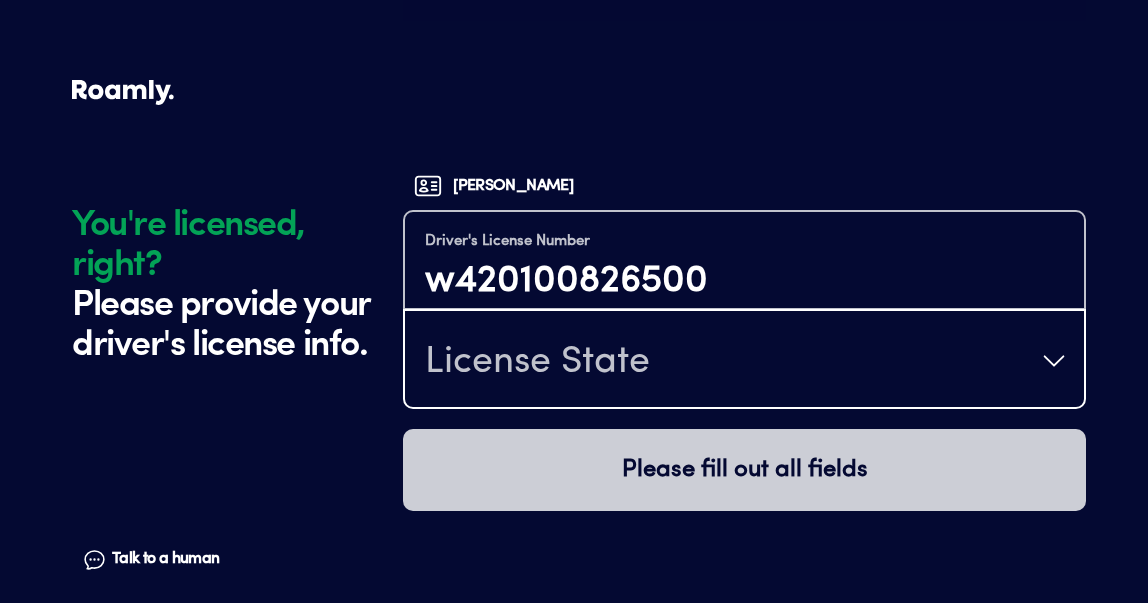 click on "License State" at bounding box center (744, 361) 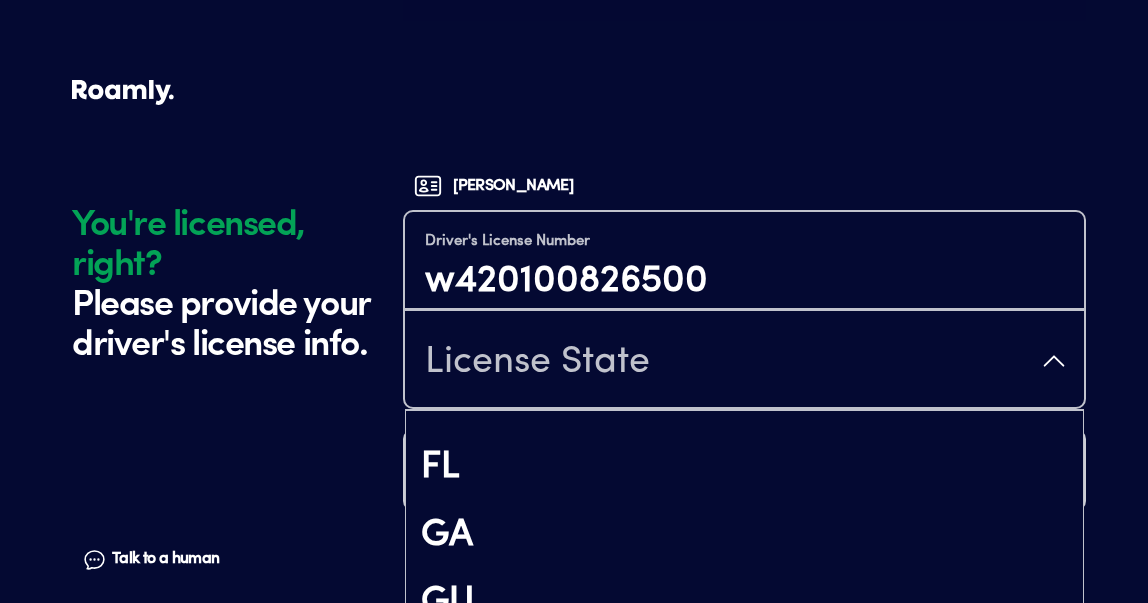 scroll, scrollTop: 720, scrollLeft: 0, axis: vertical 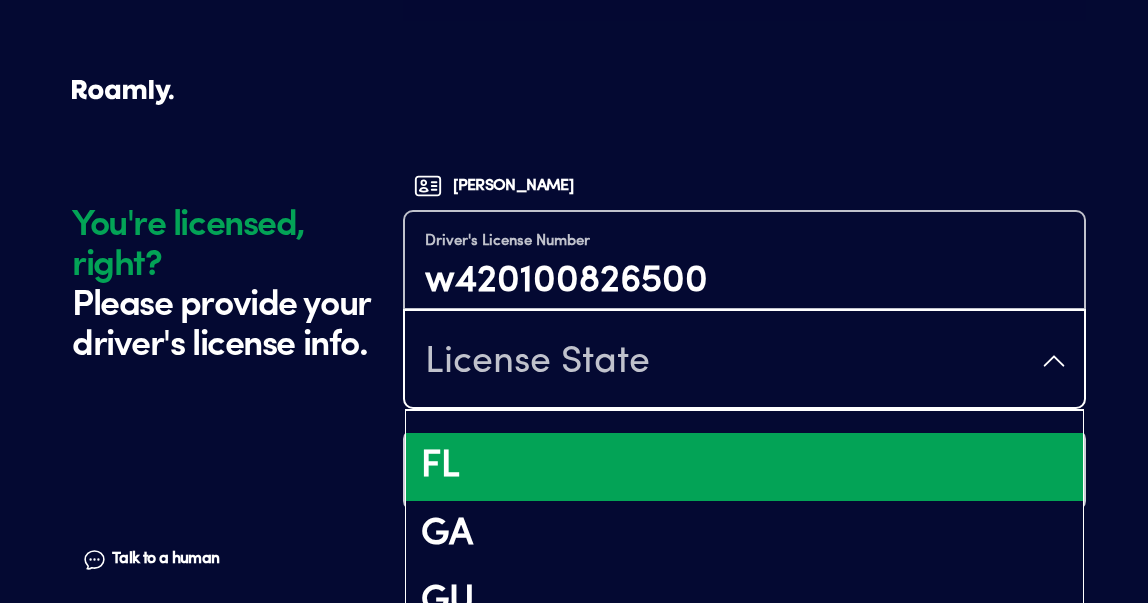 click on "FL" at bounding box center (744, 467) 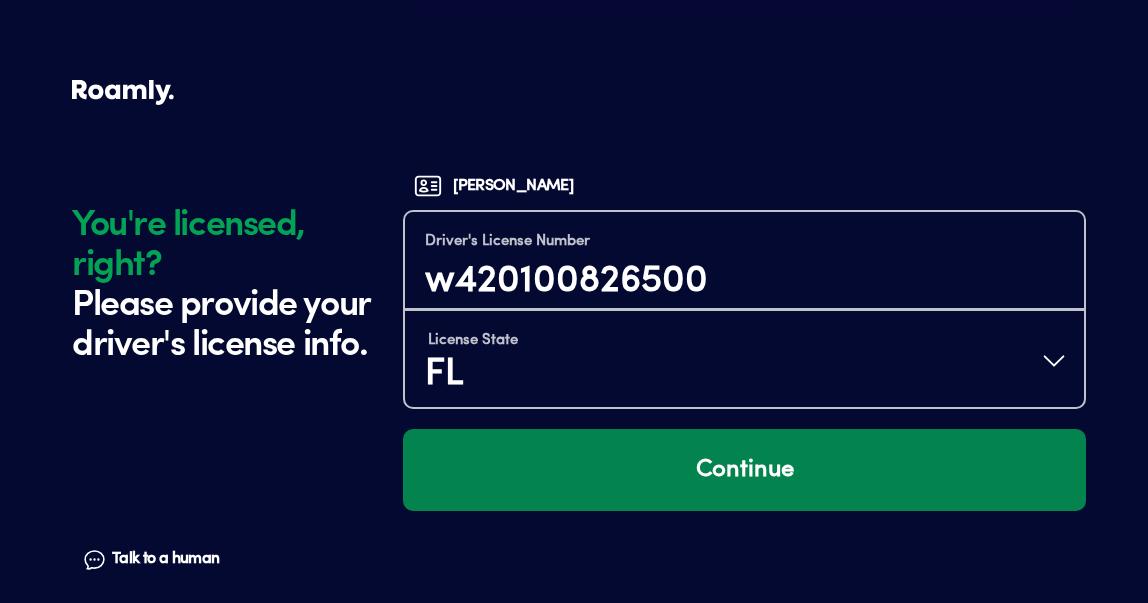 click on "Continue" at bounding box center [744, 470] 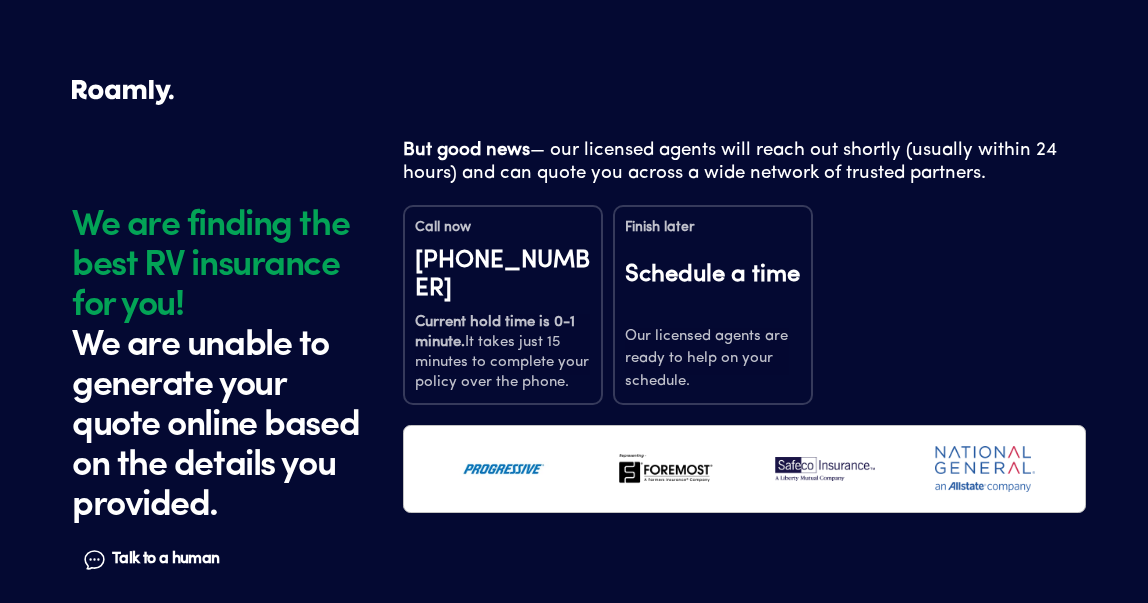 scroll, scrollTop: 9, scrollLeft: 0, axis: vertical 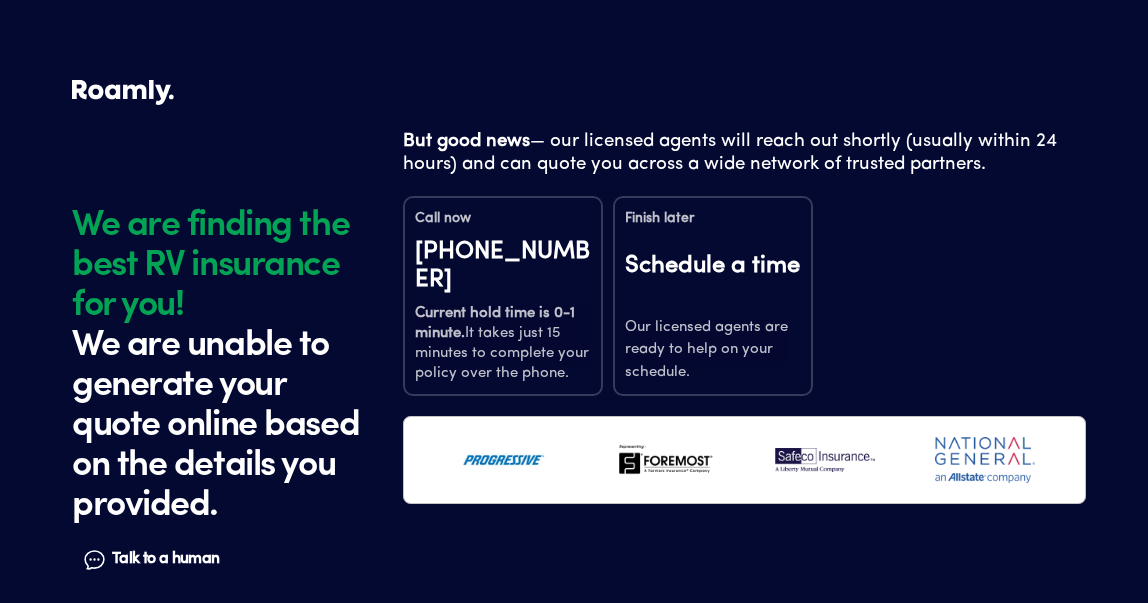 click on "[PHONE_NUMBER]" at bounding box center (503, 266) 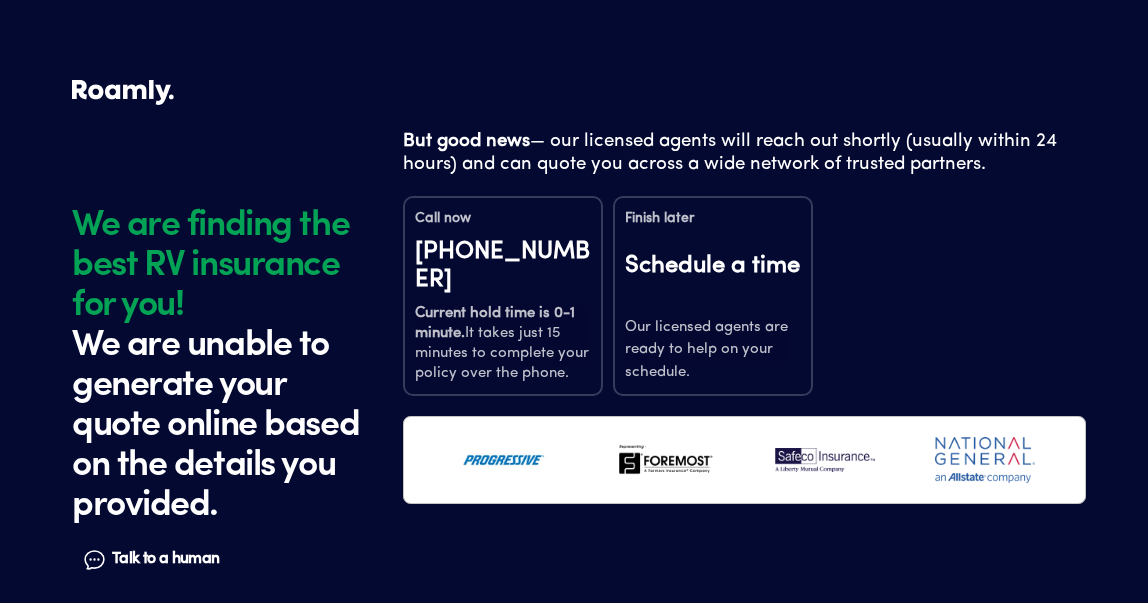 click on "Schedule a time" at bounding box center [713, 279] 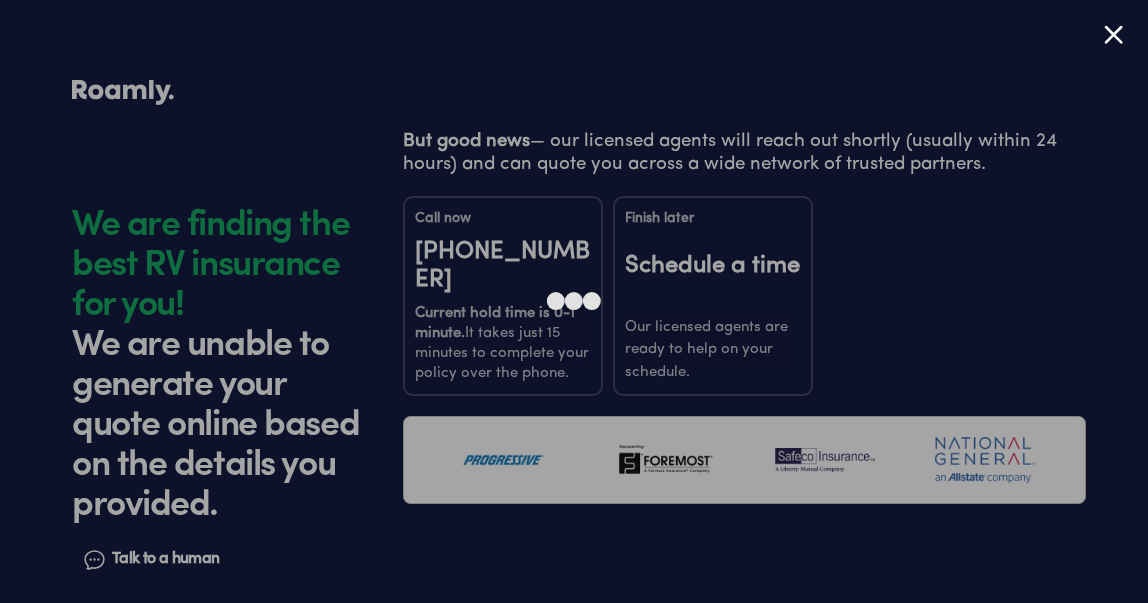 type 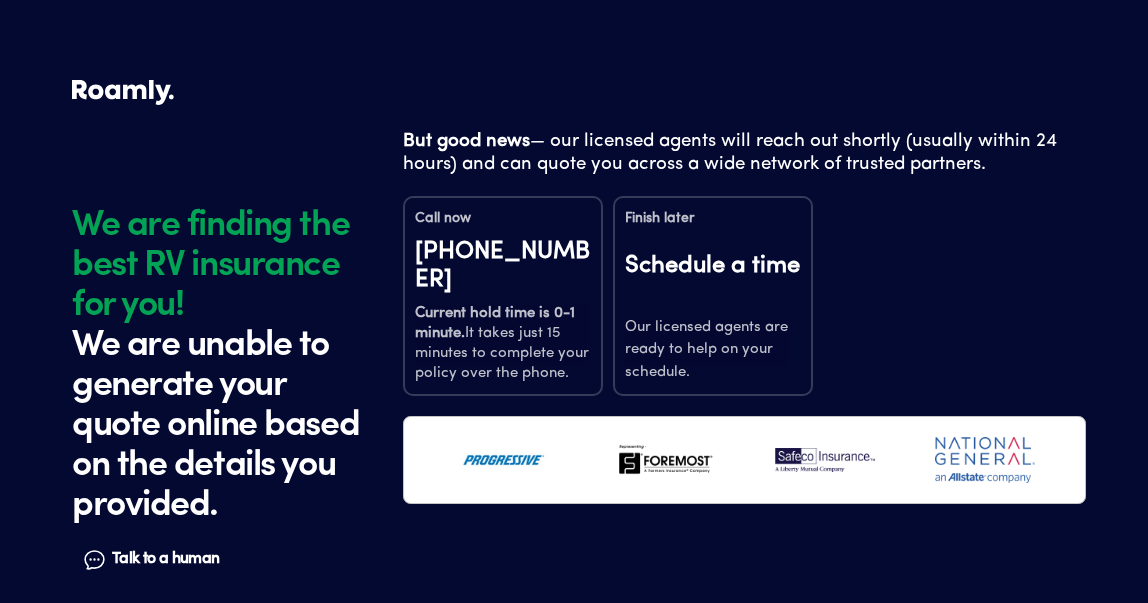 click on "But good news  — our licensed agents will reach out shortly (usually within 24 hours) and can quote you across a wide network of trusted partners. Call now [PHONE_NUMBER] Current hold time is 0-1 minute. It takes just 15 minutes to complete your policy over the phone. Finish later Schedule a time Our licensed agents are ready to help on your schedule." at bounding box center [744, 292] 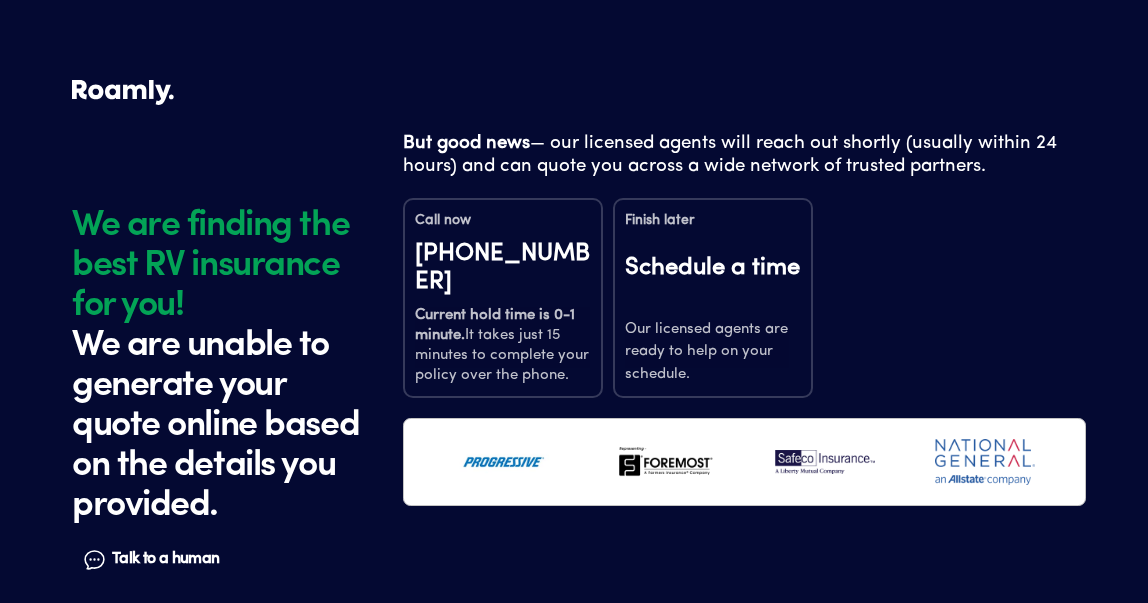 scroll, scrollTop: 9, scrollLeft: 0, axis: vertical 